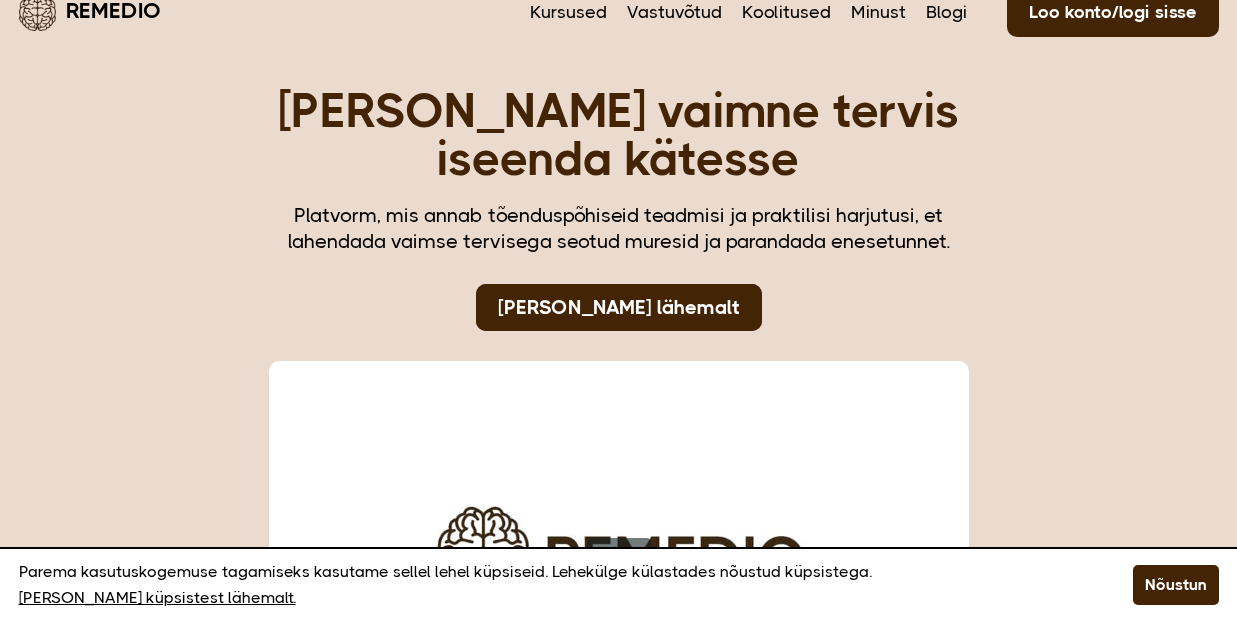 scroll, scrollTop: 31, scrollLeft: 0, axis: vertical 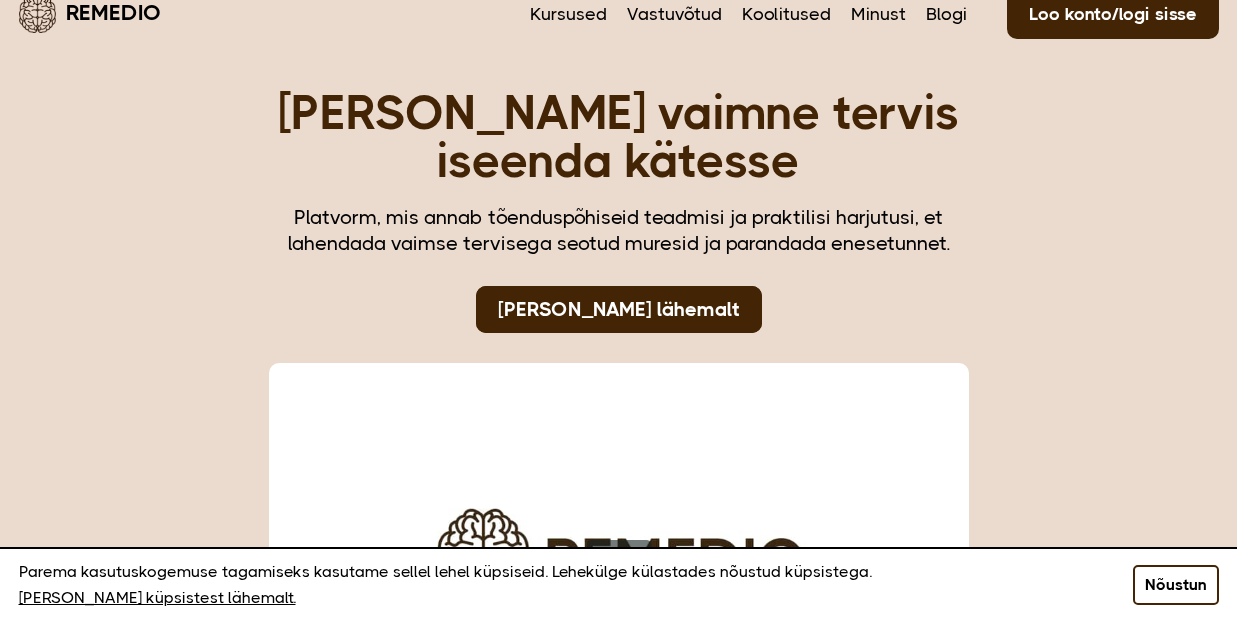 click on "Nõustun" at bounding box center [1176, 585] 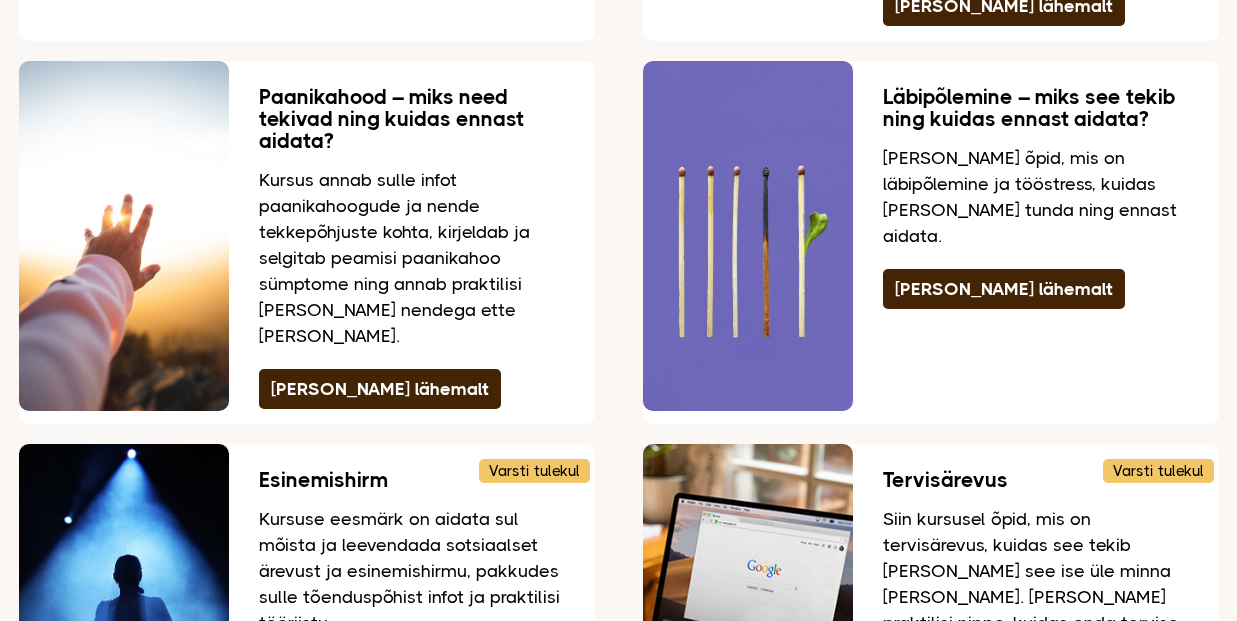 scroll, scrollTop: 3184, scrollLeft: 0, axis: vertical 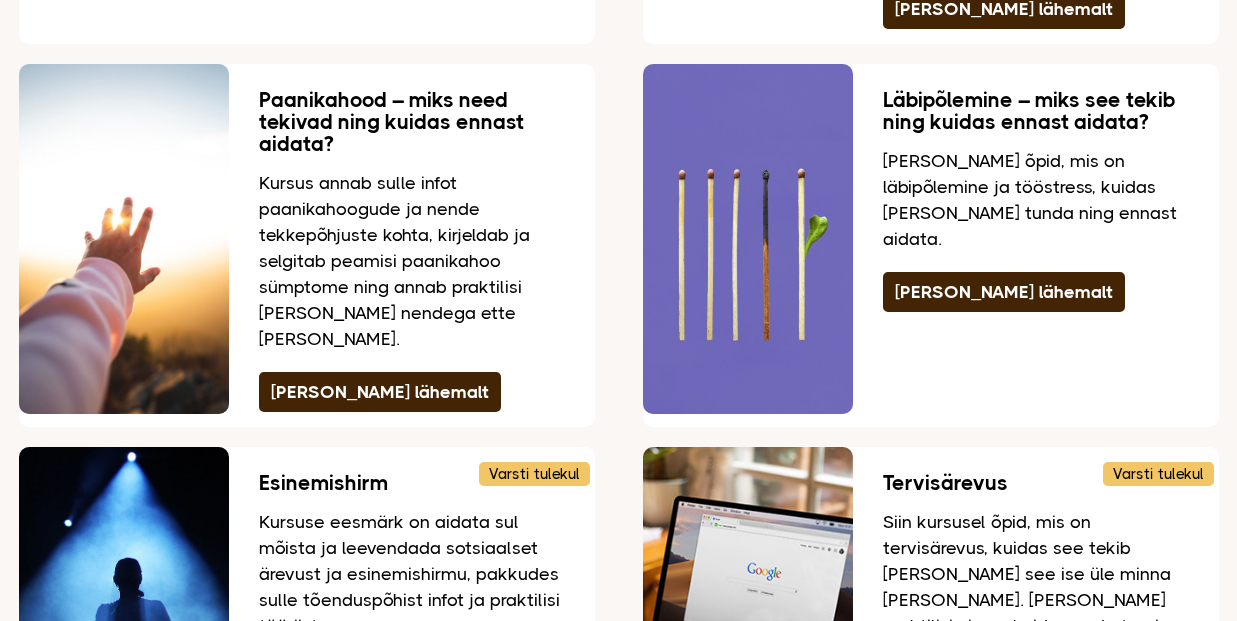 click on "Kursus annab sulle infot paanikahoogude ja nende tekkepõhjuste kohta, kirjeldab ja selgitab peamisi paanikahoo sümptome ning annab praktilisi nippe, mida nendega ette võtta." at bounding box center [412, 261] 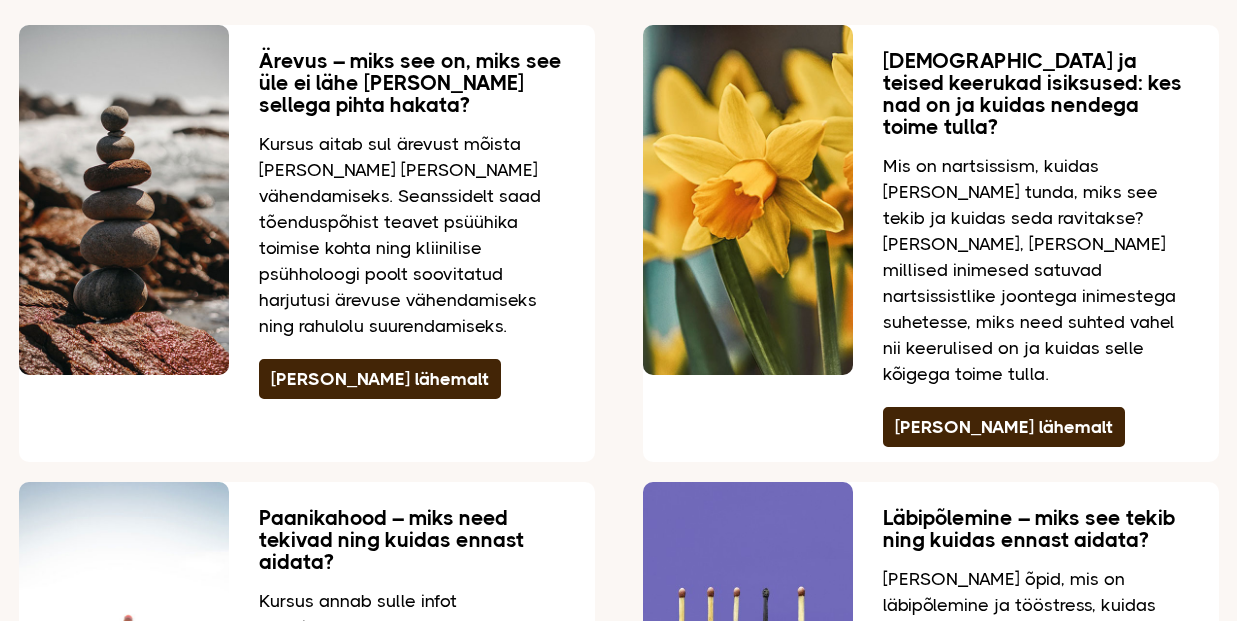 scroll, scrollTop: 2695, scrollLeft: 0, axis: vertical 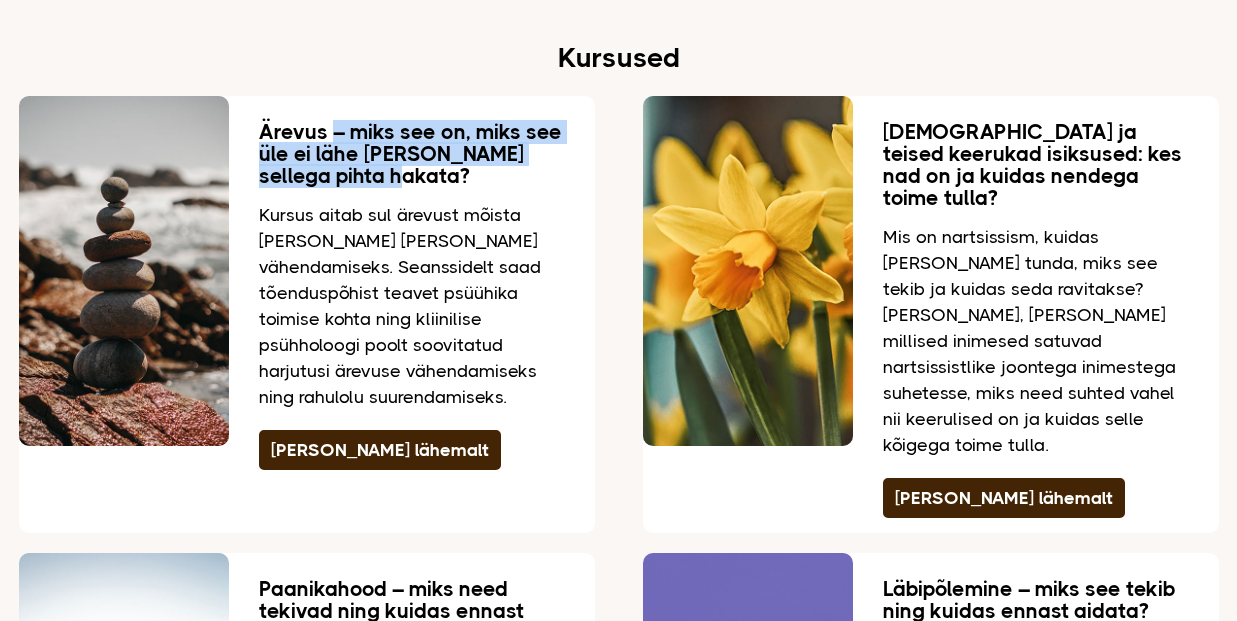 drag, startPoint x: 334, startPoint y: 128, endPoint x: 399, endPoint y: 178, distance: 82.006096 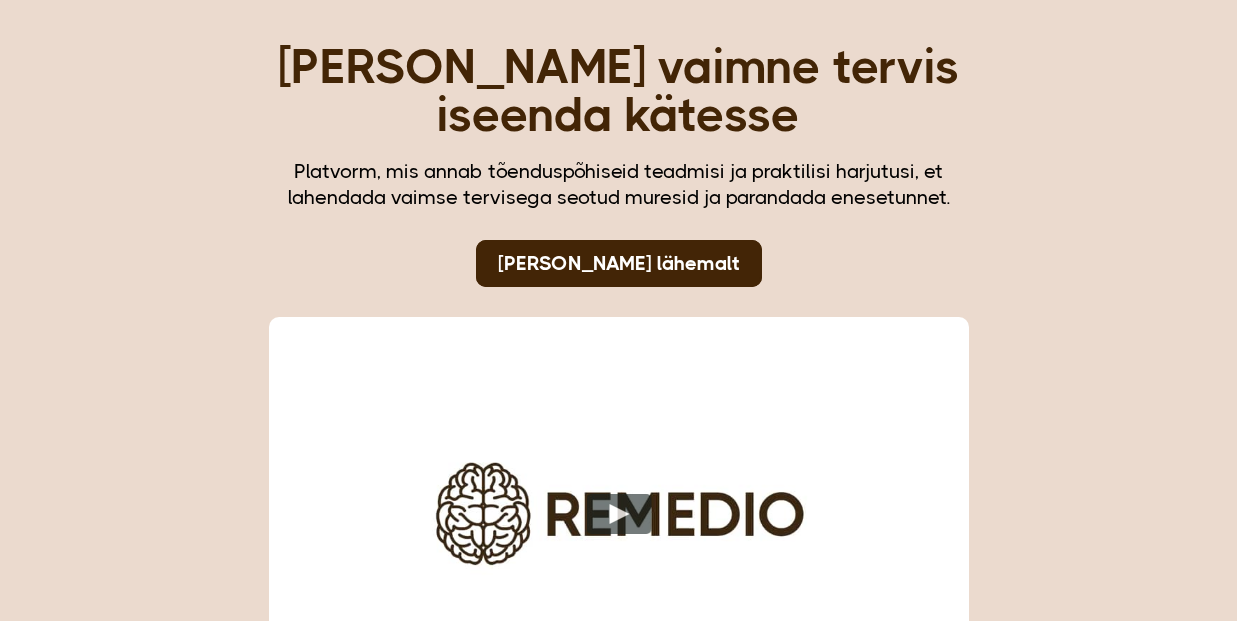 scroll, scrollTop: 0, scrollLeft: 0, axis: both 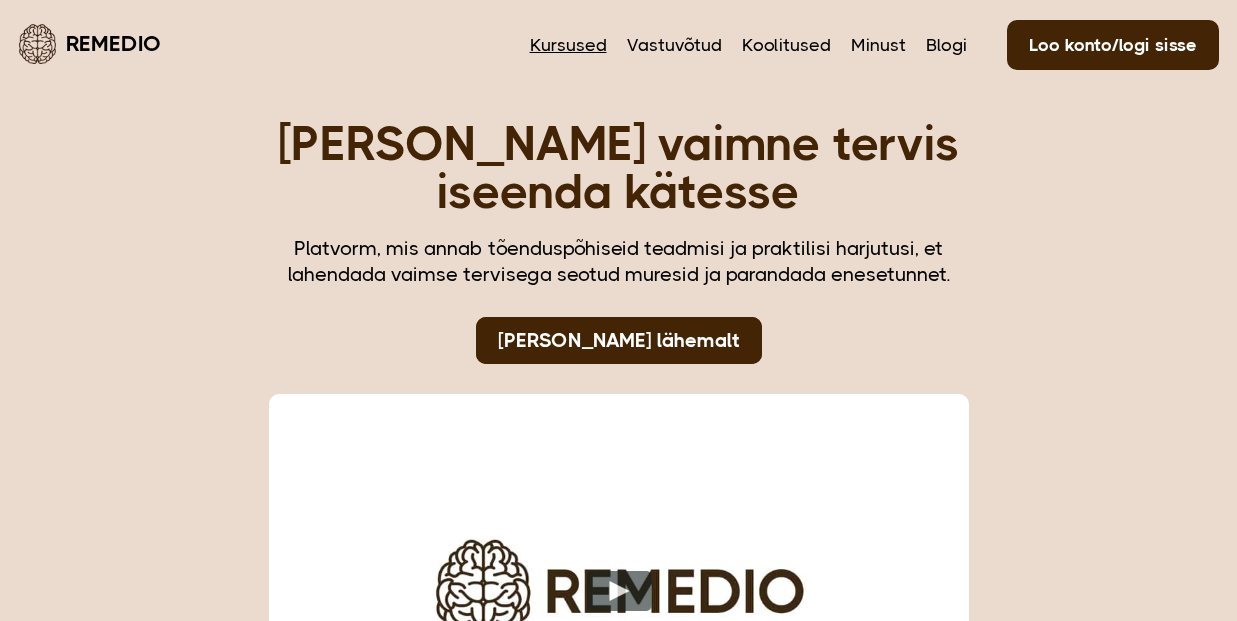 click on "Kursused" at bounding box center [568, 45] 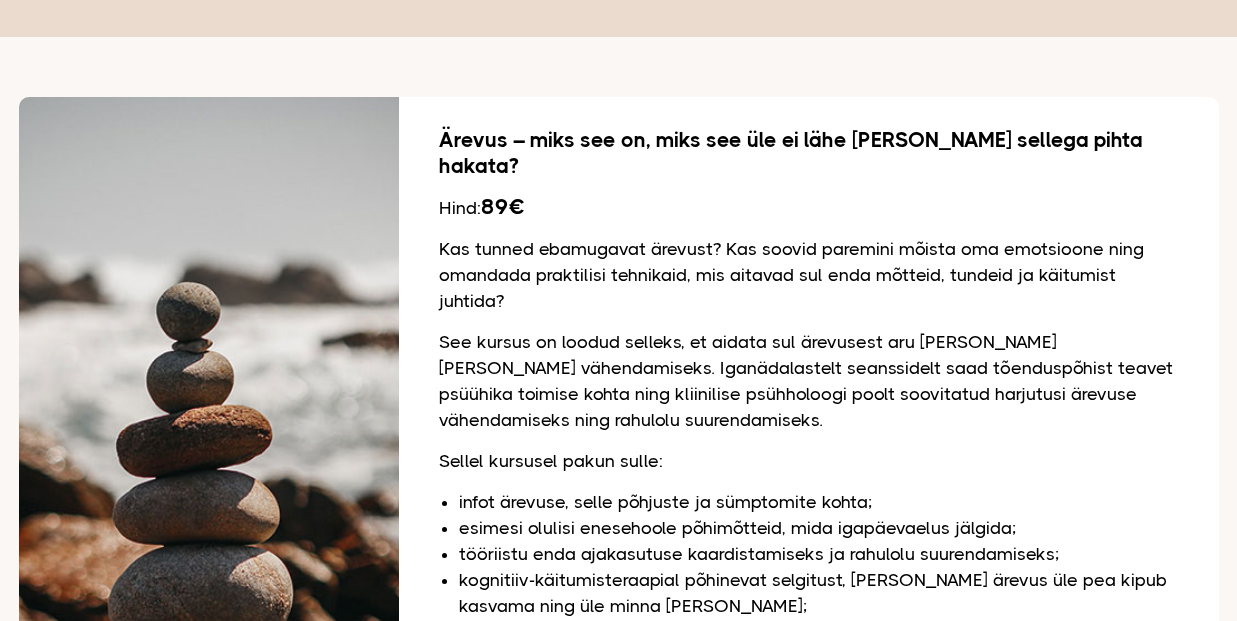 scroll, scrollTop: 0, scrollLeft: 0, axis: both 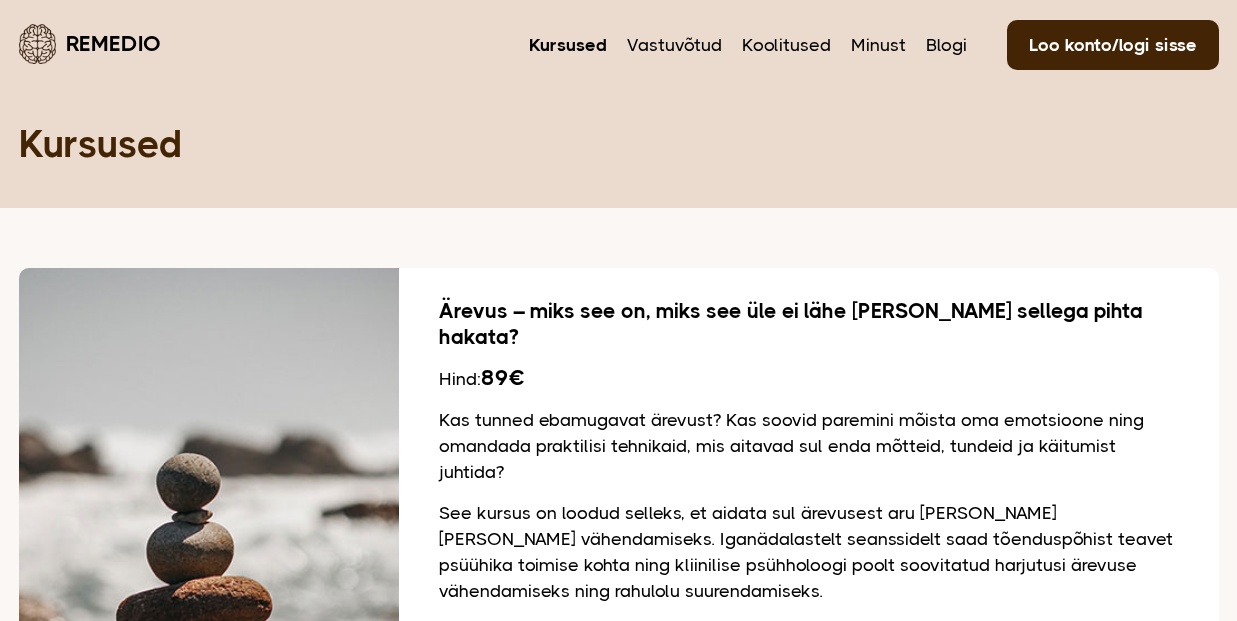 click on "Kursused" at bounding box center [568, 45] 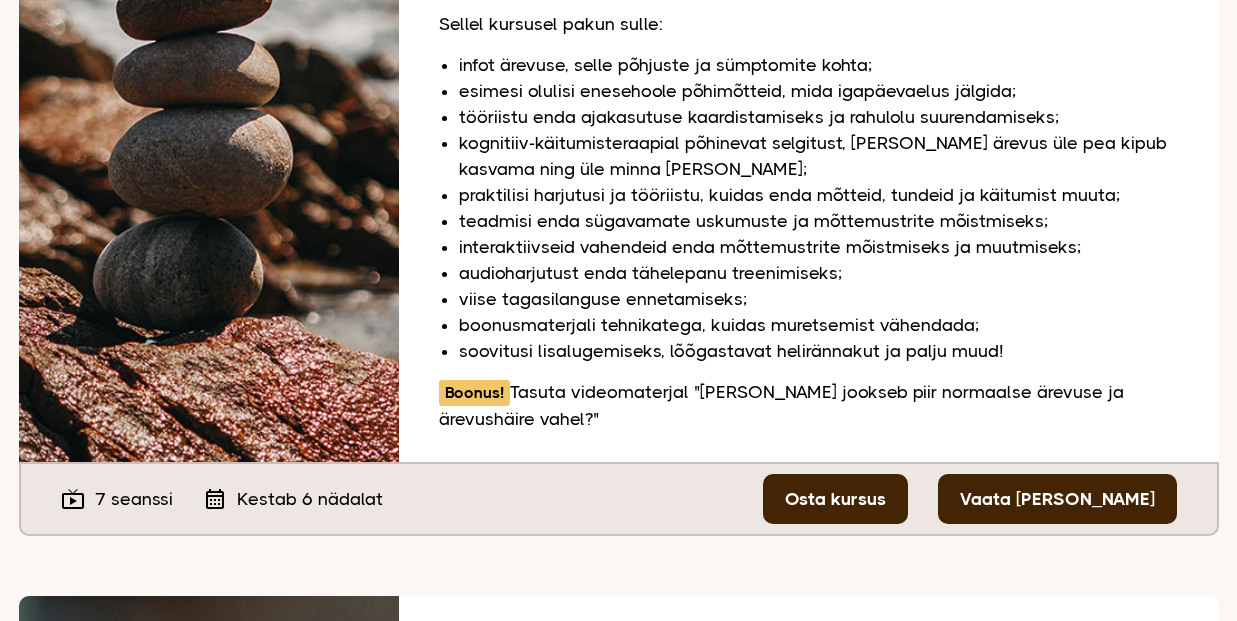 scroll, scrollTop: 0, scrollLeft: 0, axis: both 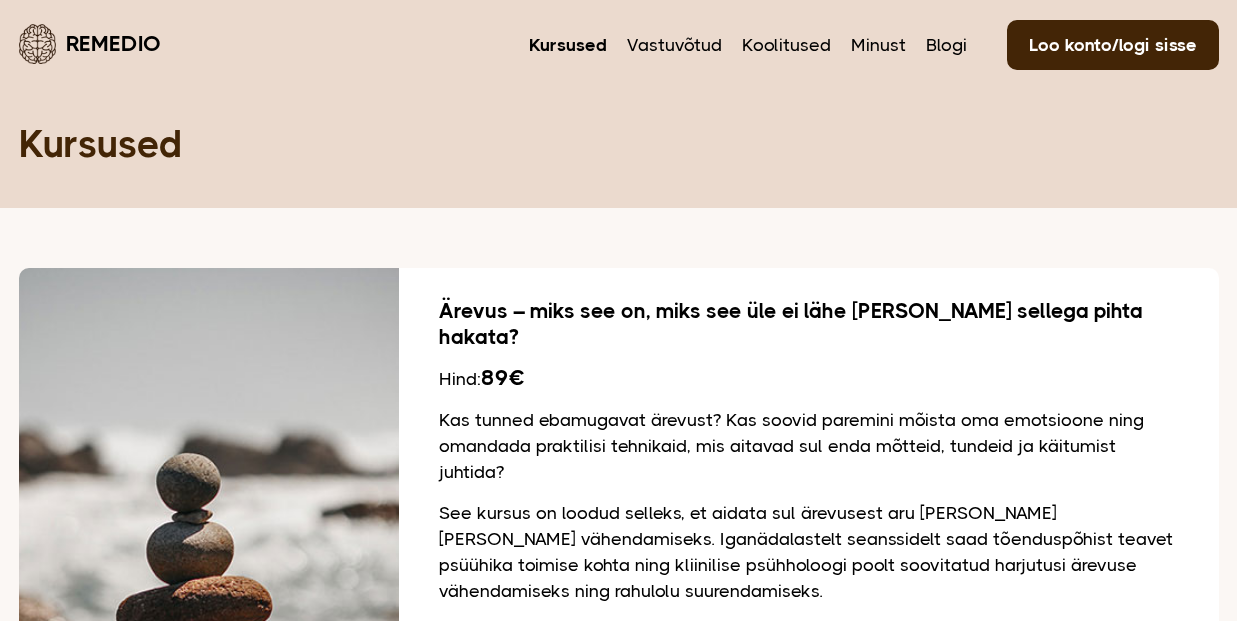 click on "Remedio" at bounding box center [90, 43] 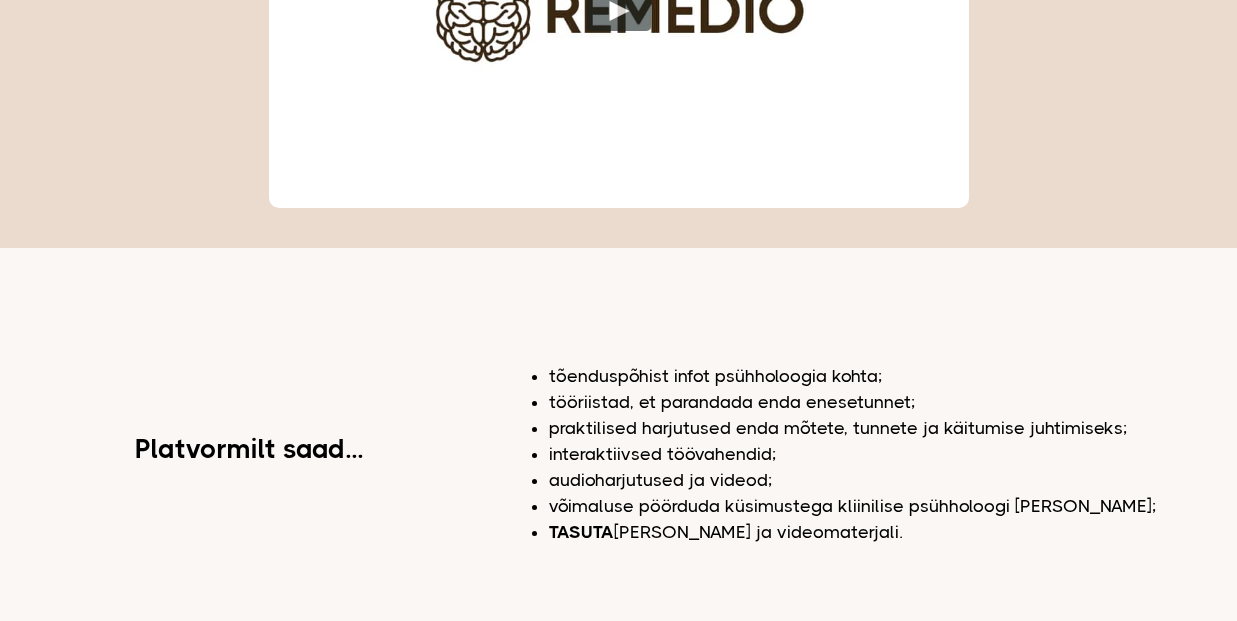 scroll, scrollTop: 0, scrollLeft: 0, axis: both 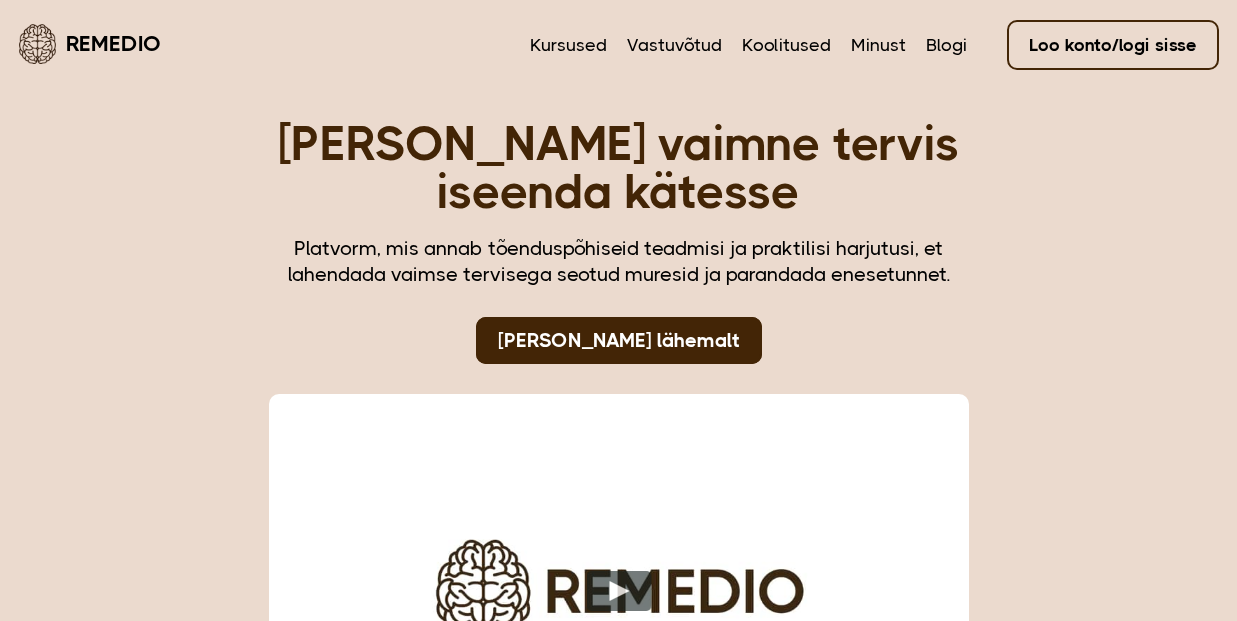 click on "Loo konto/logi sisse" at bounding box center [1113, 45] 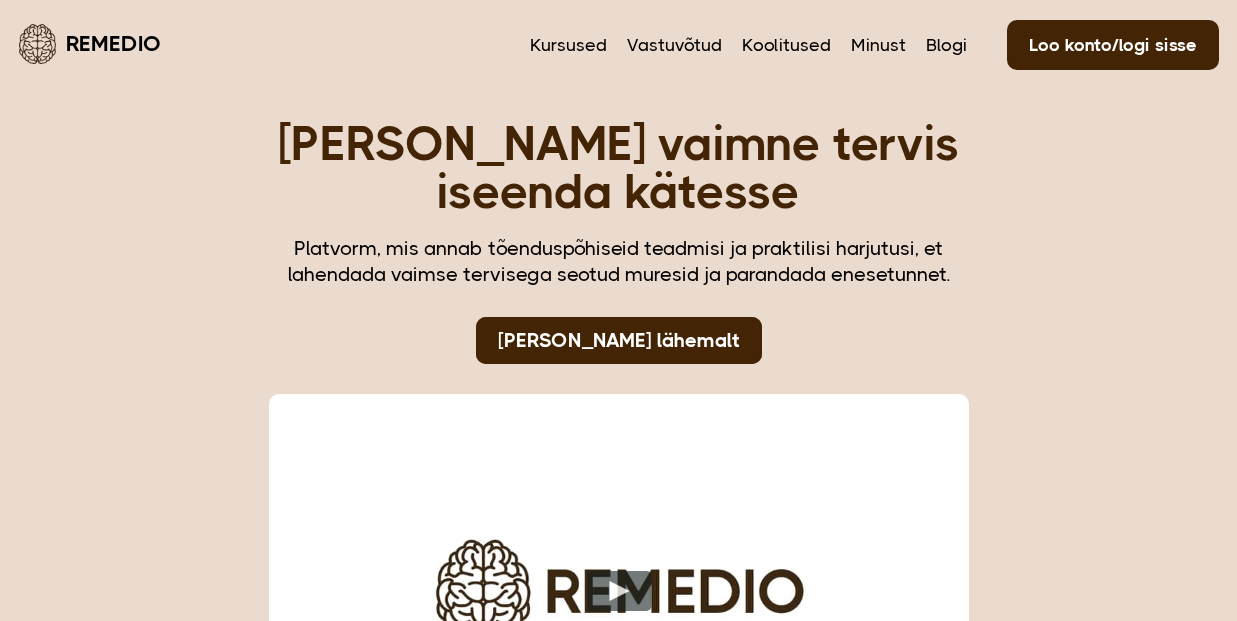 click on "[PERSON_NAME] vaimne tervis iseenda kätesse
Platvorm, mis annab tõenduspõhiseid teadmisi ja praktilisi harjutusi, et lahendada vaimse tervisega seotud muresid ja parandada enesetunnet.
[PERSON_NAME] lähemalt" at bounding box center [618, 414] 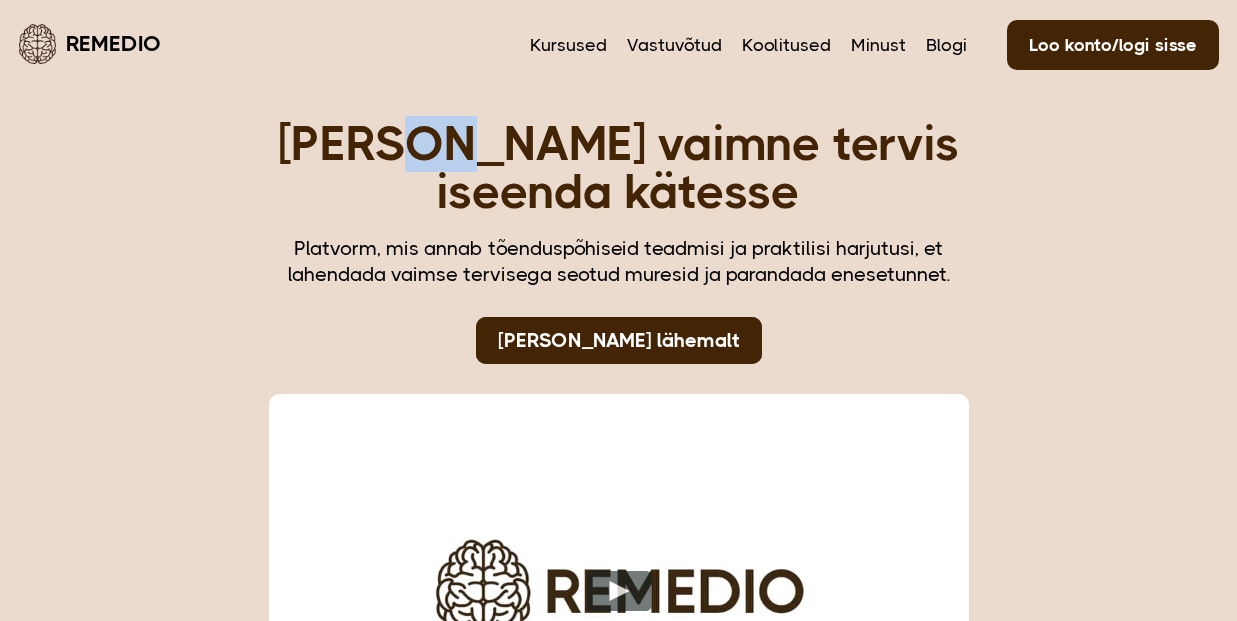 drag, startPoint x: 469, startPoint y: 154, endPoint x: 522, endPoint y: 153, distance: 53.009434 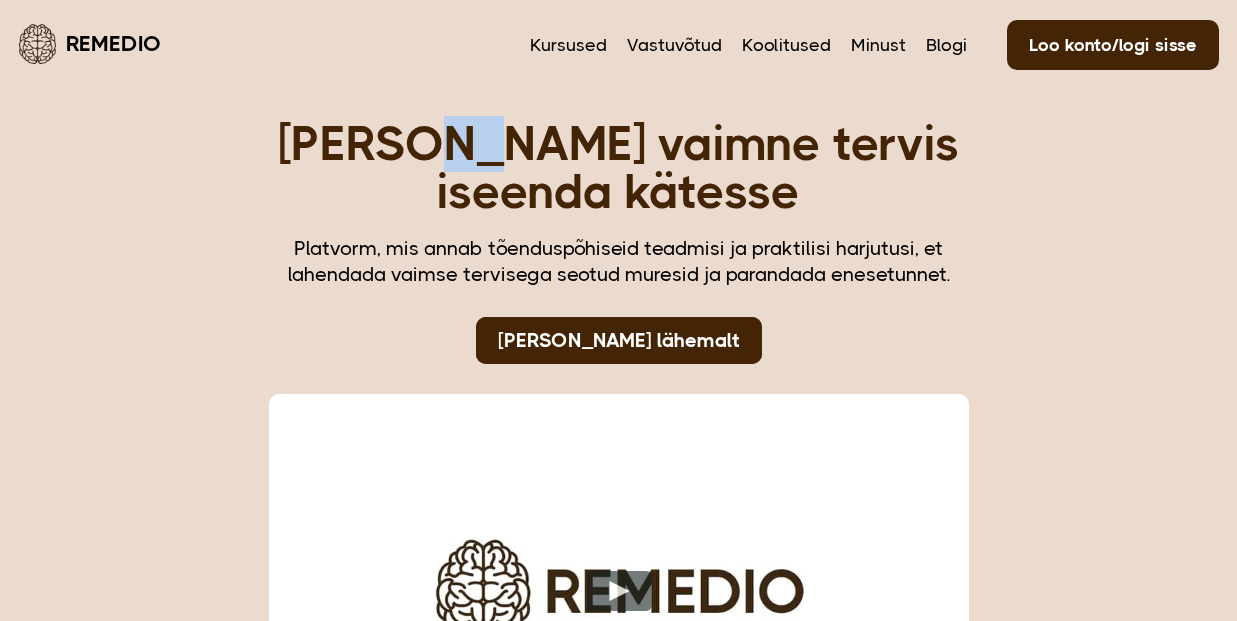 drag, startPoint x: 499, startPoint y: 138, endPoint x: 568, endPoint y: 154, distance: 70.83079 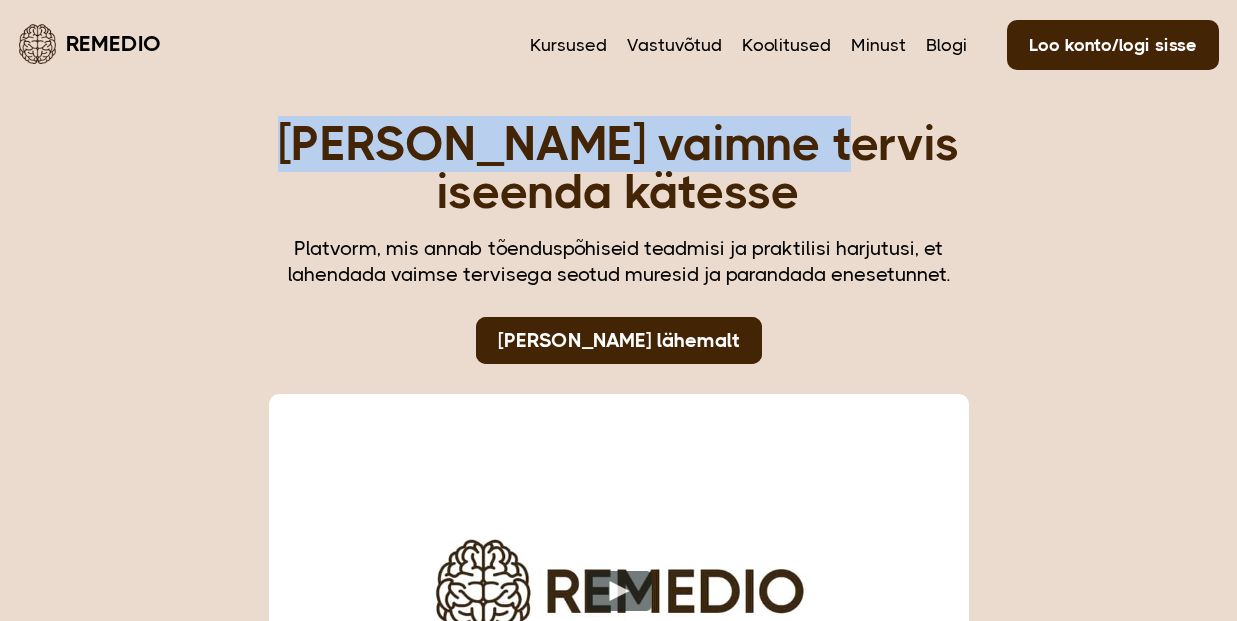 drag, startPoint x: 355, startPoint y: 124, endPoint x: 894, endPoint y: 153, distance: 539.7796 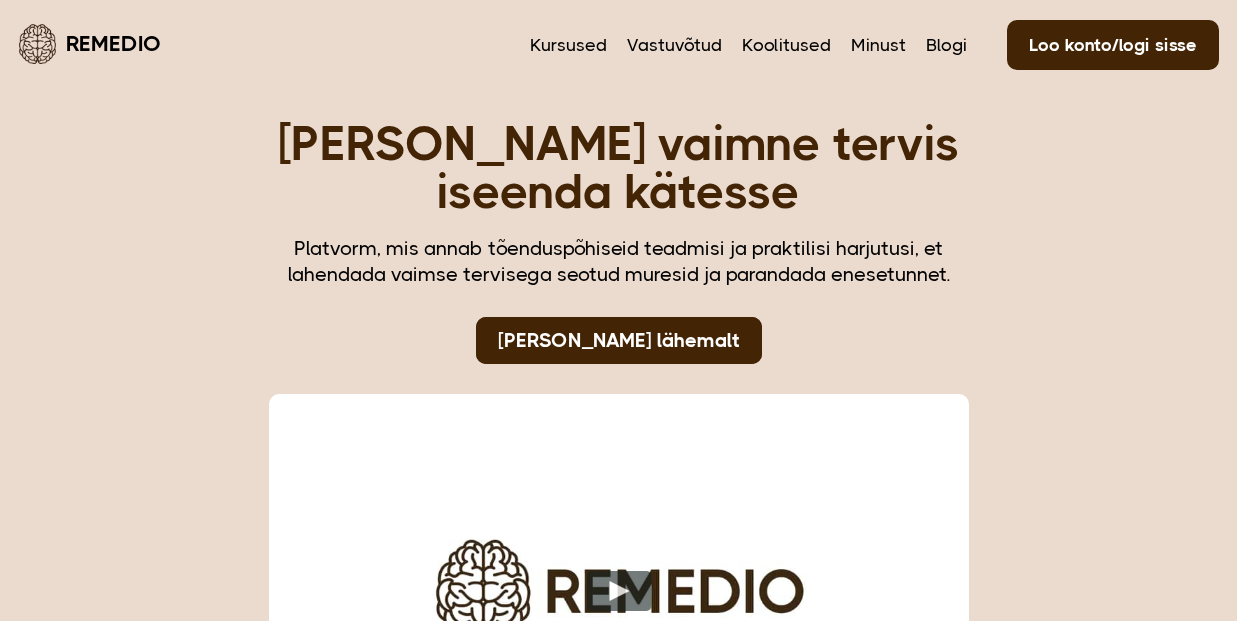 click on "Võta oma vaimne tervis iseenda kätesse" at bounding box center (619, 168) 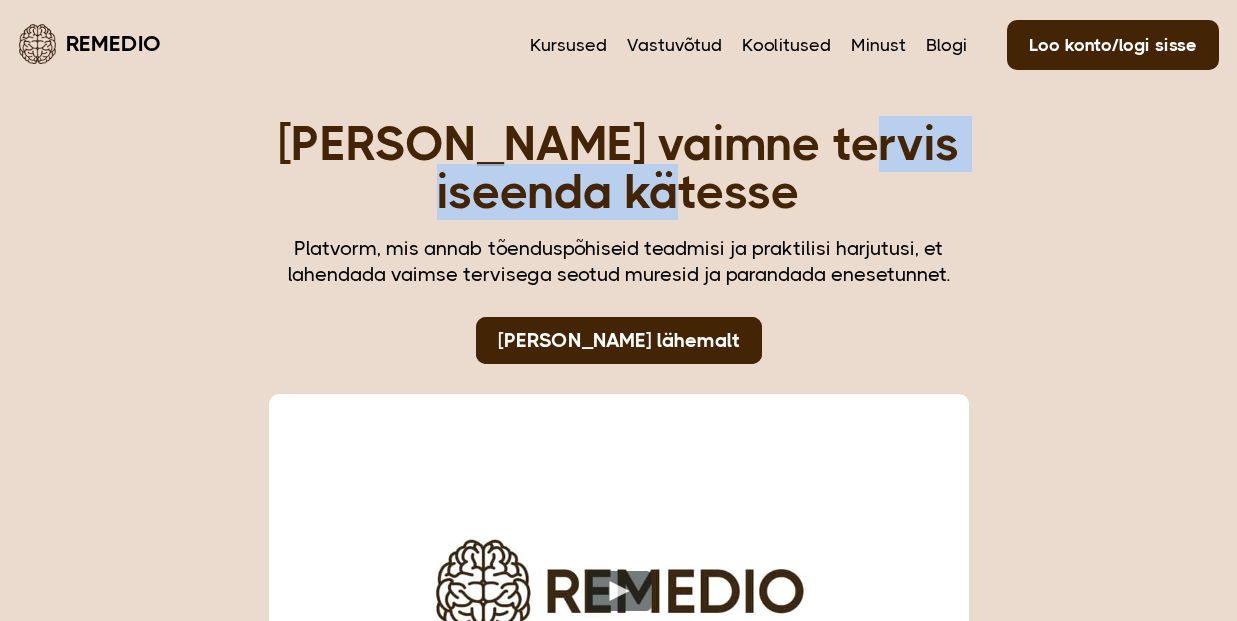 drag, startPoint x: 797, startPoint y: 197, endPoint x: 426, endPoint y: 208, distance: 371.16302 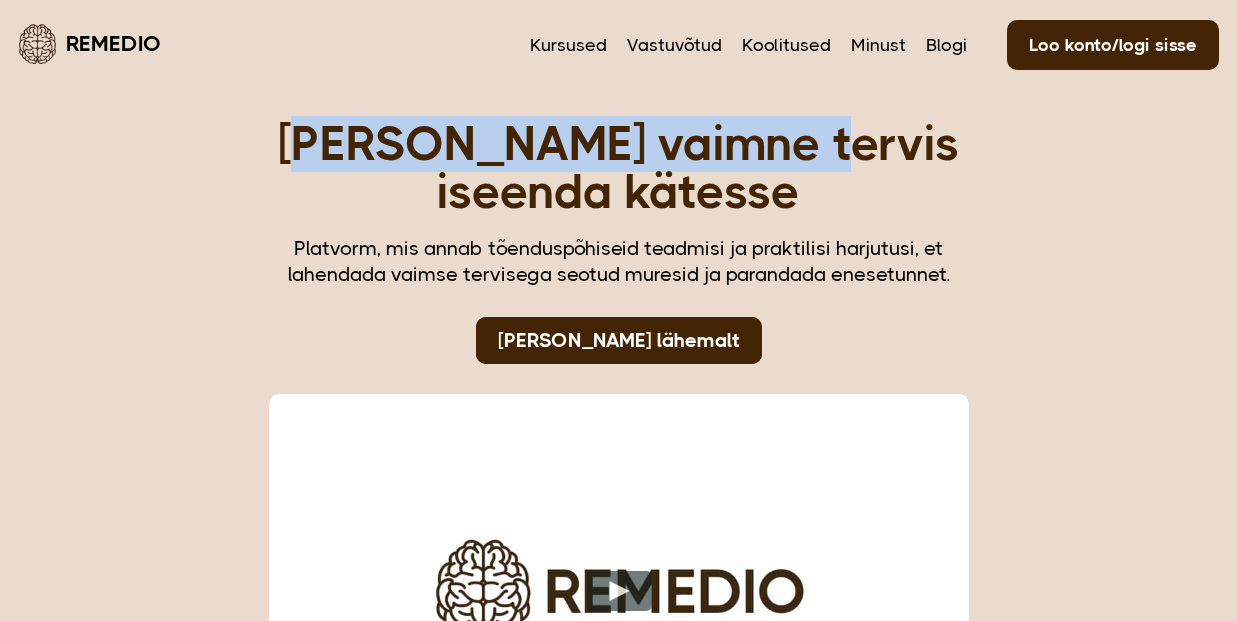 drag, startPoint x: 427, startPoint y: 137, endPoint x: 885, endPoint y: 168, distance: 459.0479 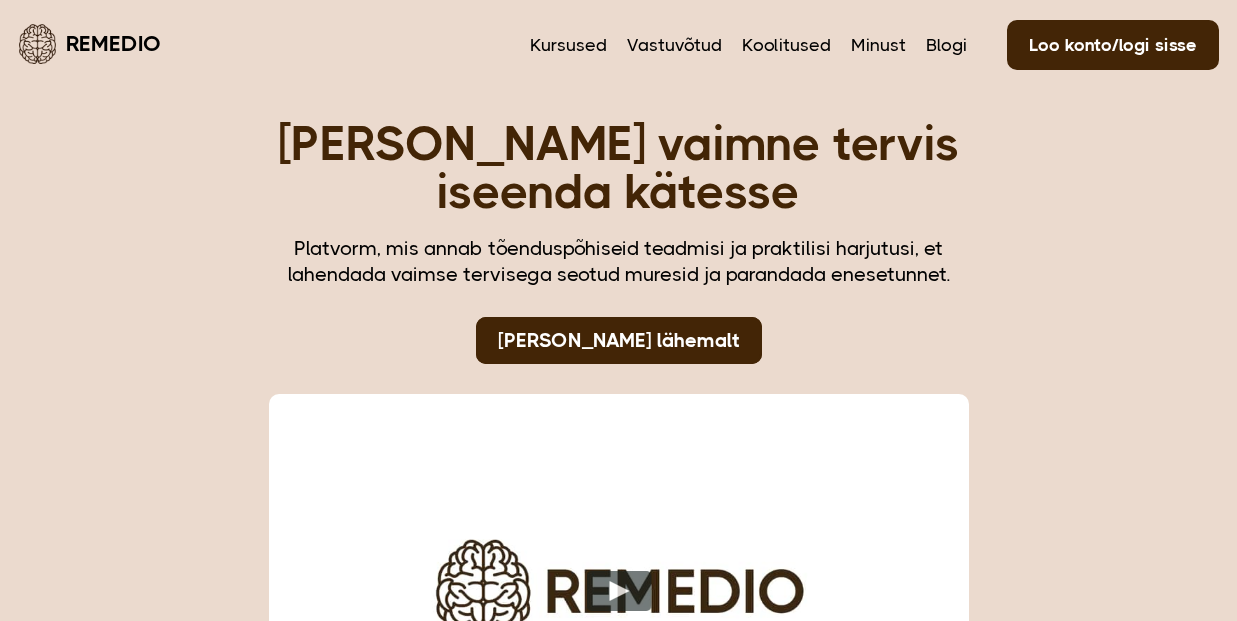 click on "Võta oma vaimne tervis iseenda kätesse" at bounding box center [619, 168] 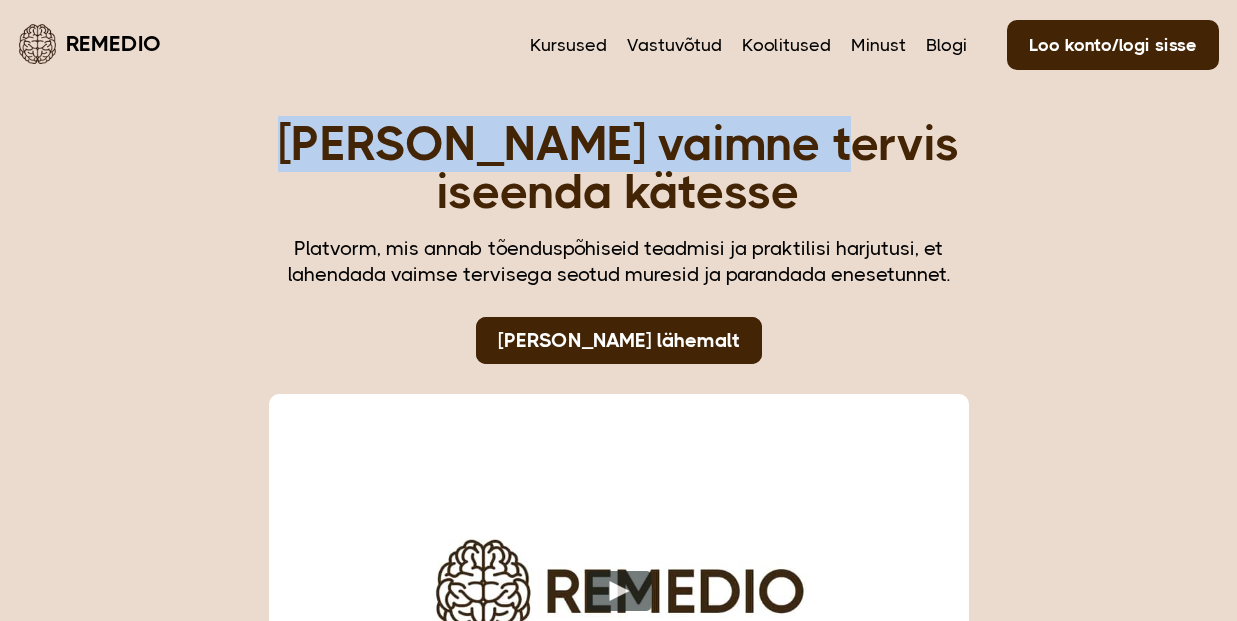 drag, startPoint x: 887, startPoint y: 150, endPoint x: 346, endPoint y: 153, distance: 541.0083 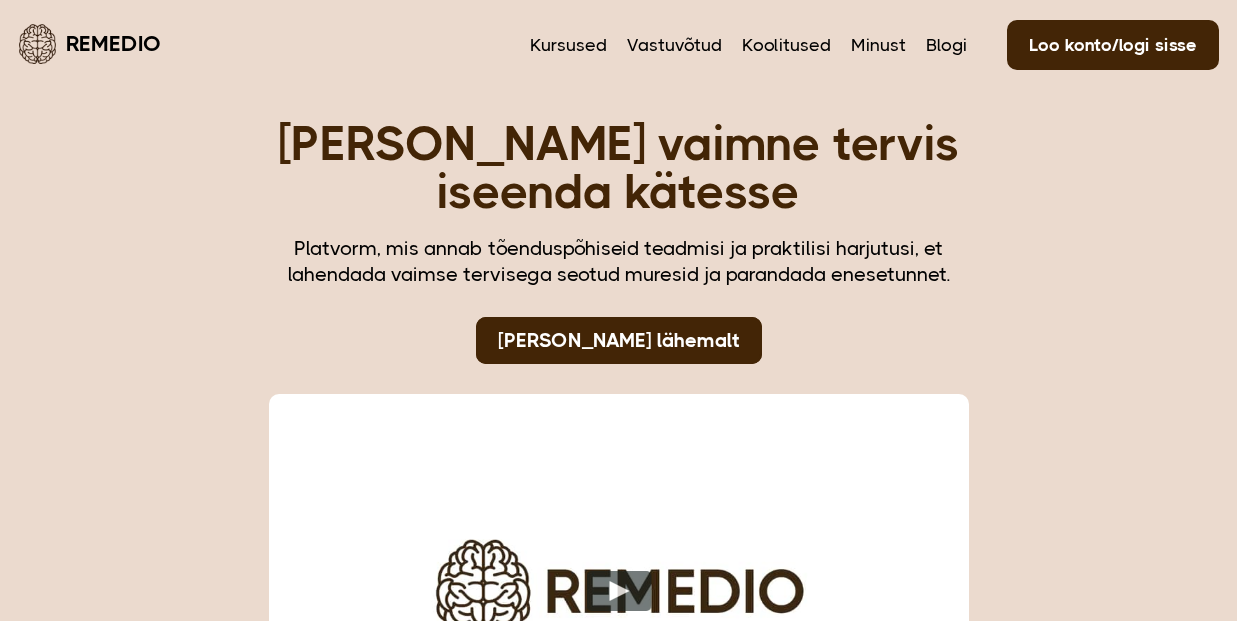 click on "Võta oma vaimne tervis iseenda kätesse" at bounding box center (619, 168) 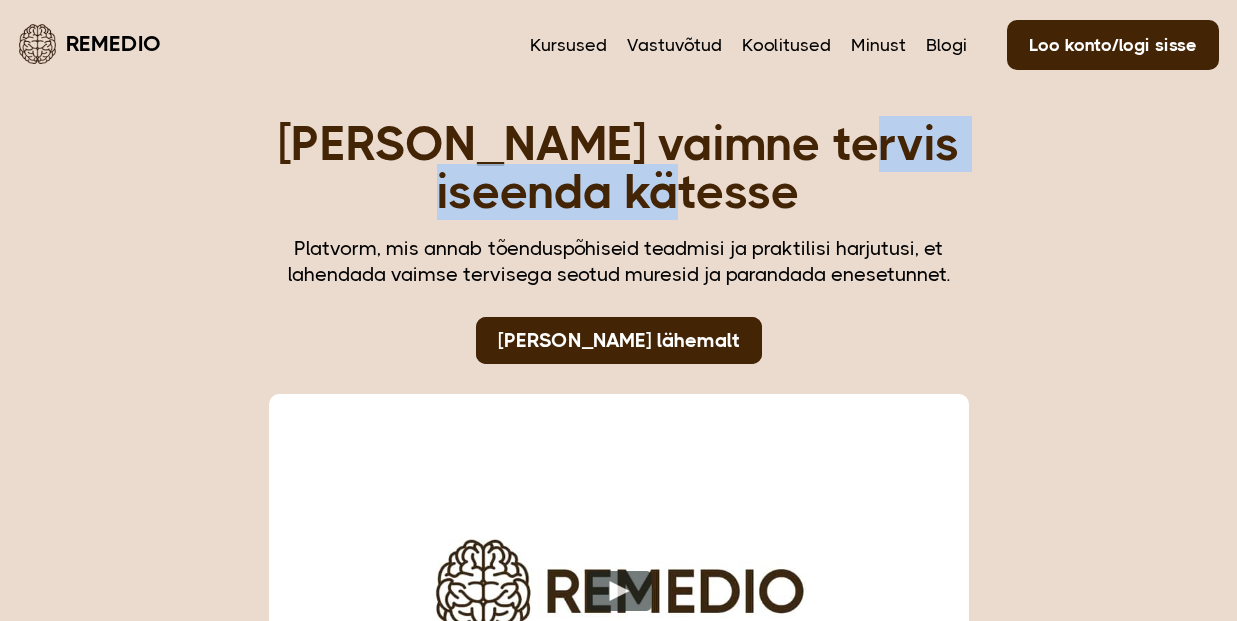 drag, startPoint x: 433, startPoint y: 196, endPoint x: 803, endPoint y: 203, distance: 370.06622 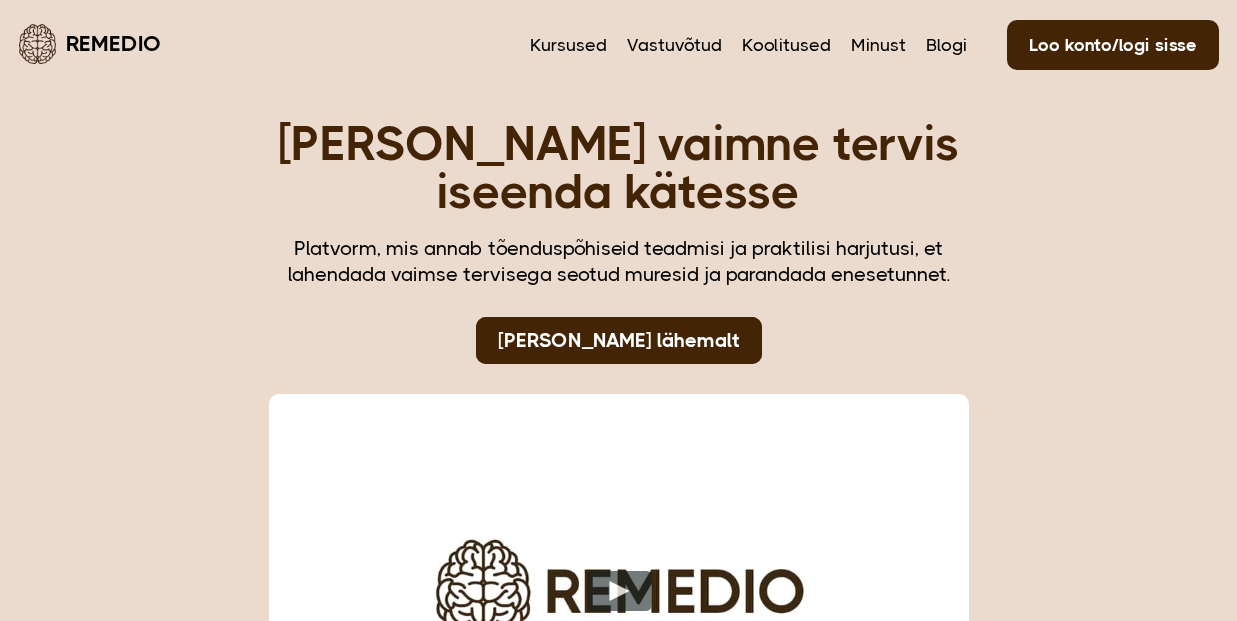click on "Võta oma vaimne tervis iseenda kätesse" at bounding box center [619, 168] 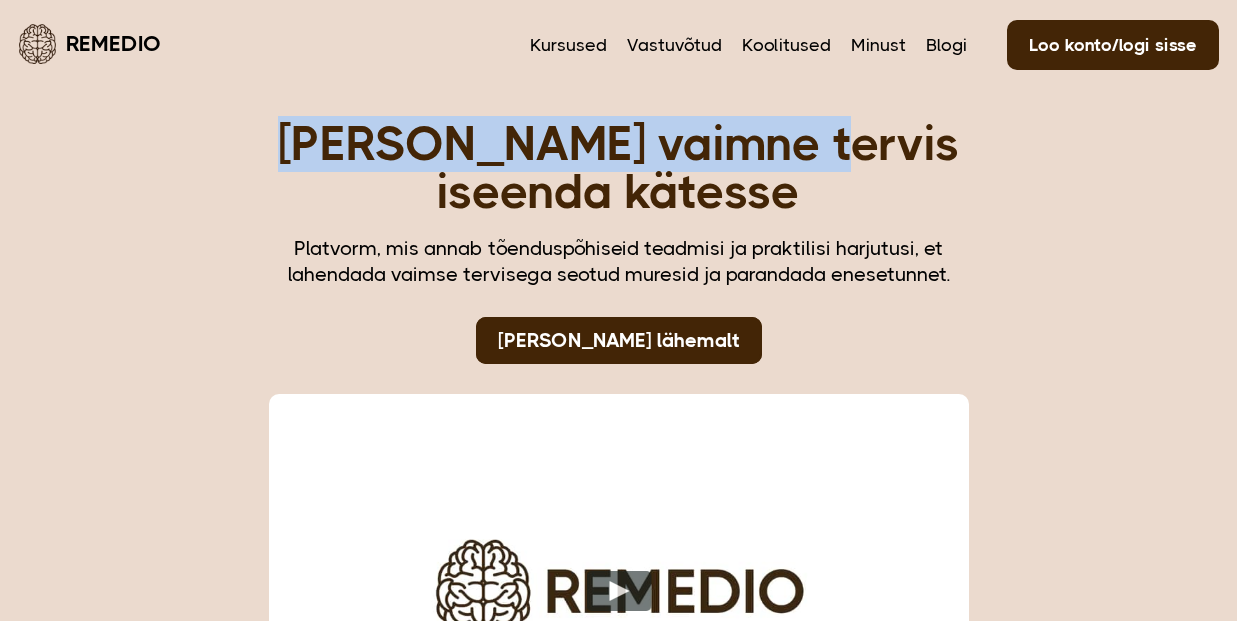 drag, startPoint x: 351, startPoint y: 137, endPoint x: 879, endPoint y: 133, distance: 528.01514 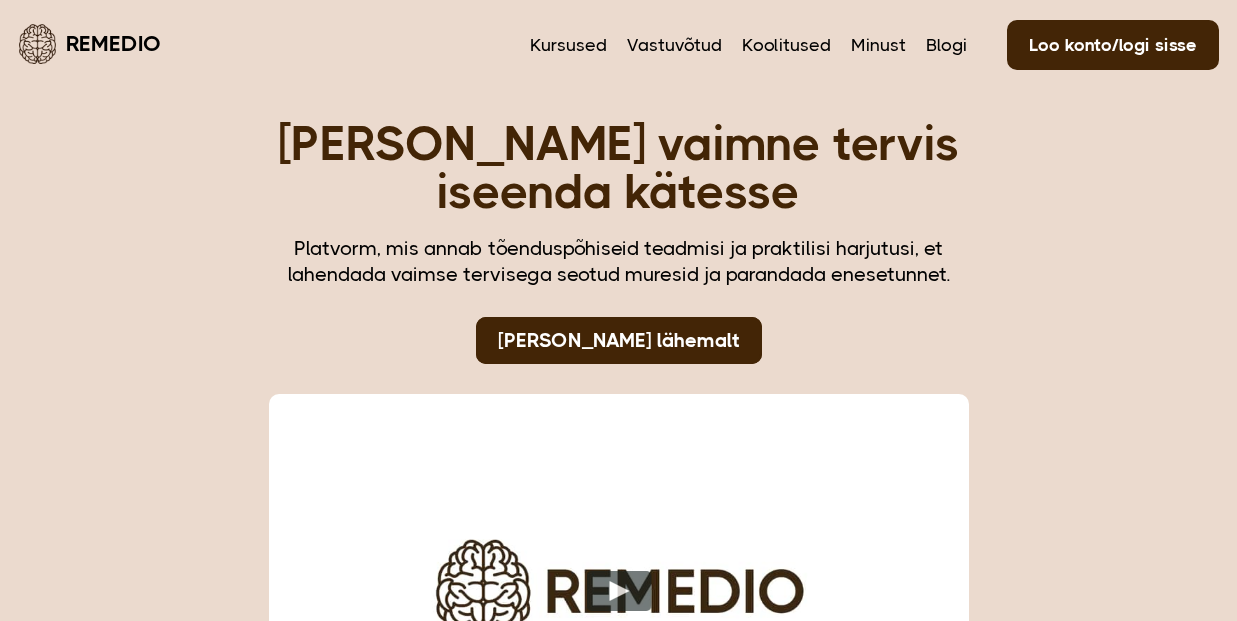 click on "Võta oma vaimne tervis iseenda kätesse" at bounding box center (619, 168) 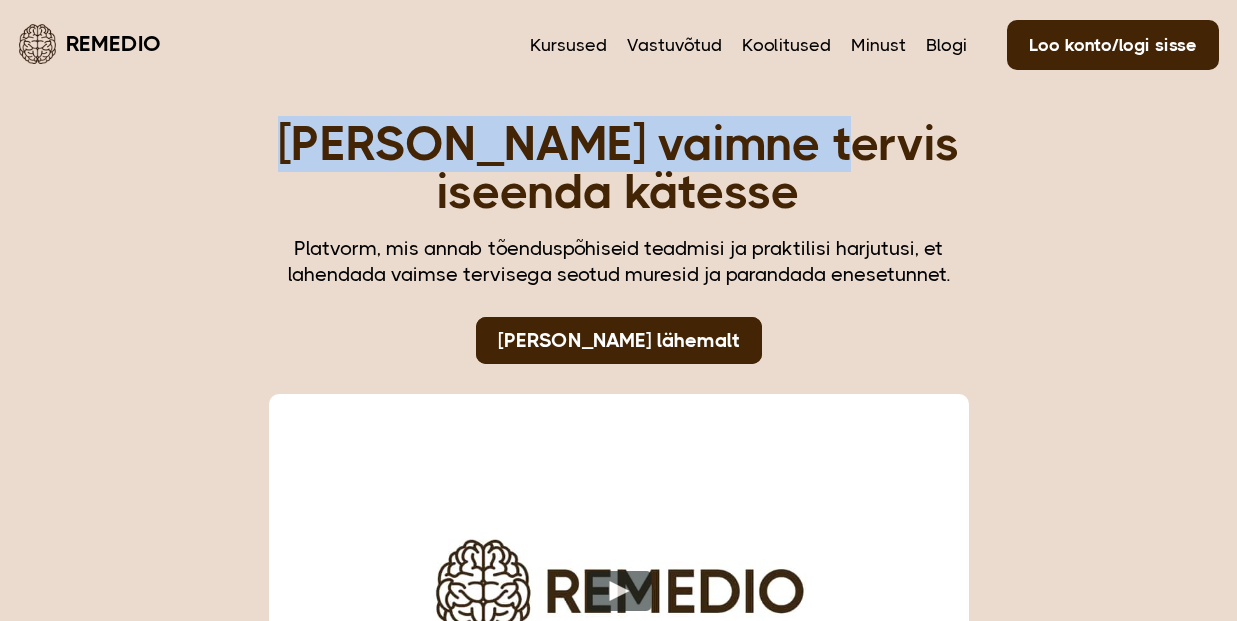 drag, startPoint x: 886, startPoint y: 144, endPoint x: 358, endPoint y: 123, distance: 528.4174 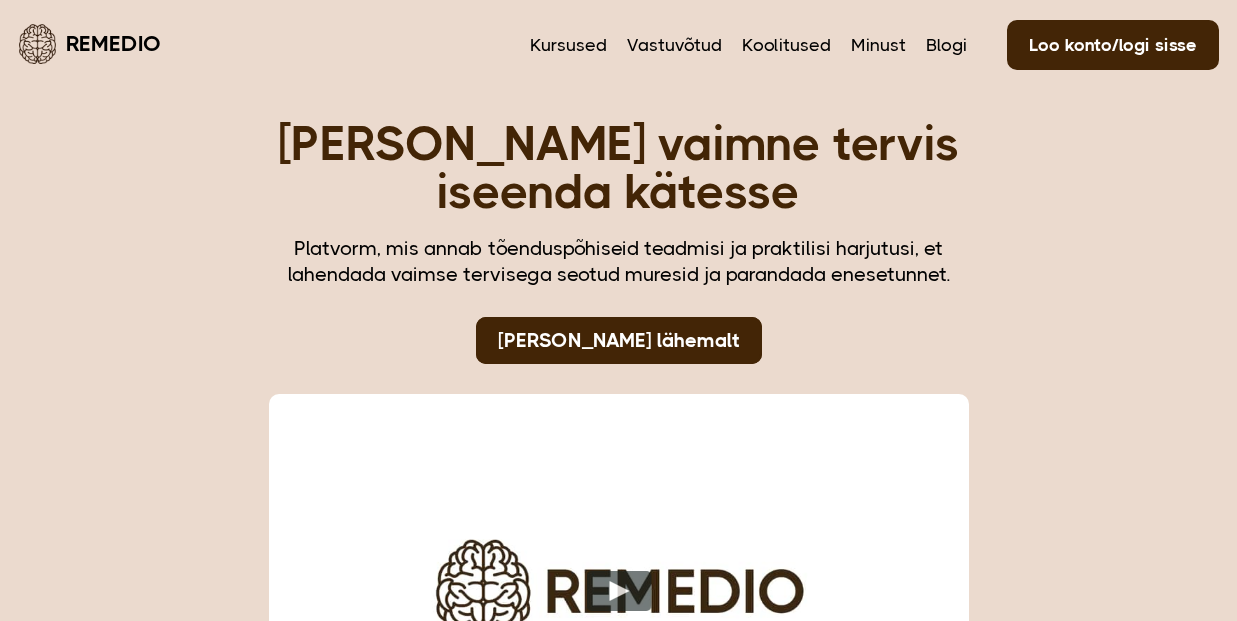 click on "Võta oma vaimne tervis iseenda kätesse" at bounding box center (619, 168) 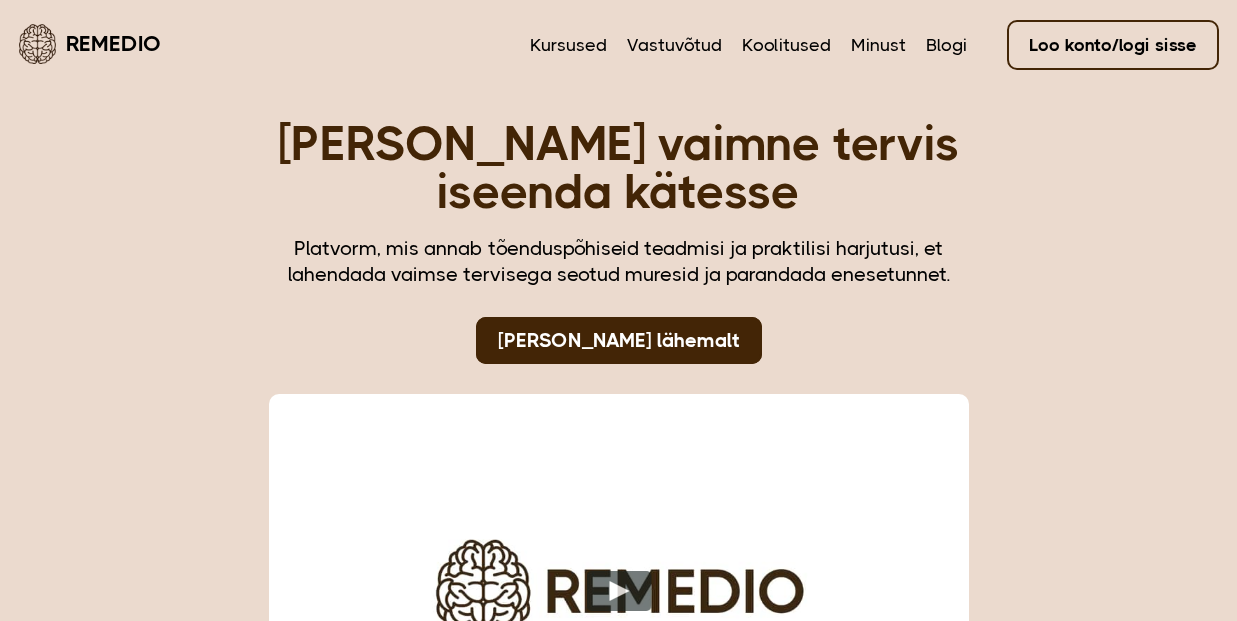 click on "Loo konto/logi sisse" at bounding box center (1113, 45) 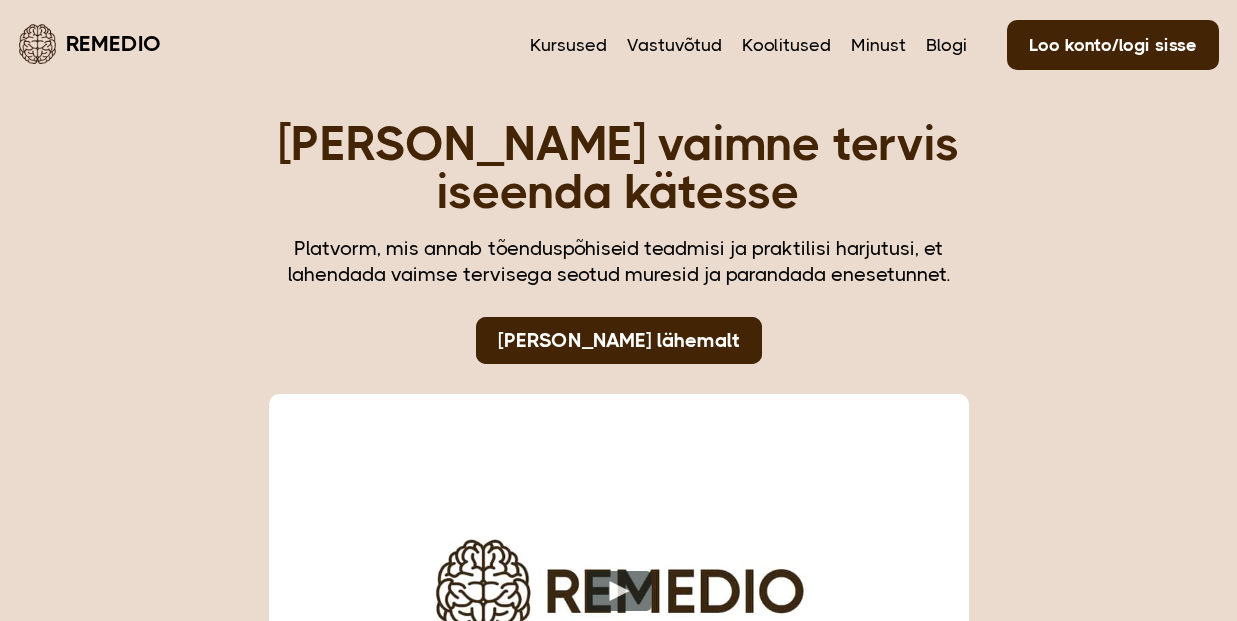 click on "Võta oma vaimne tervis iseenda kätesse
Platvorm, mis annab tõenduspõhiseid teadmisi ja praktilisi harjutusi, et lahendada vaimse tervisega seotud muresid ja parandada enesetunnet.
Loe lähemalt" at bounding box center (618, 414) 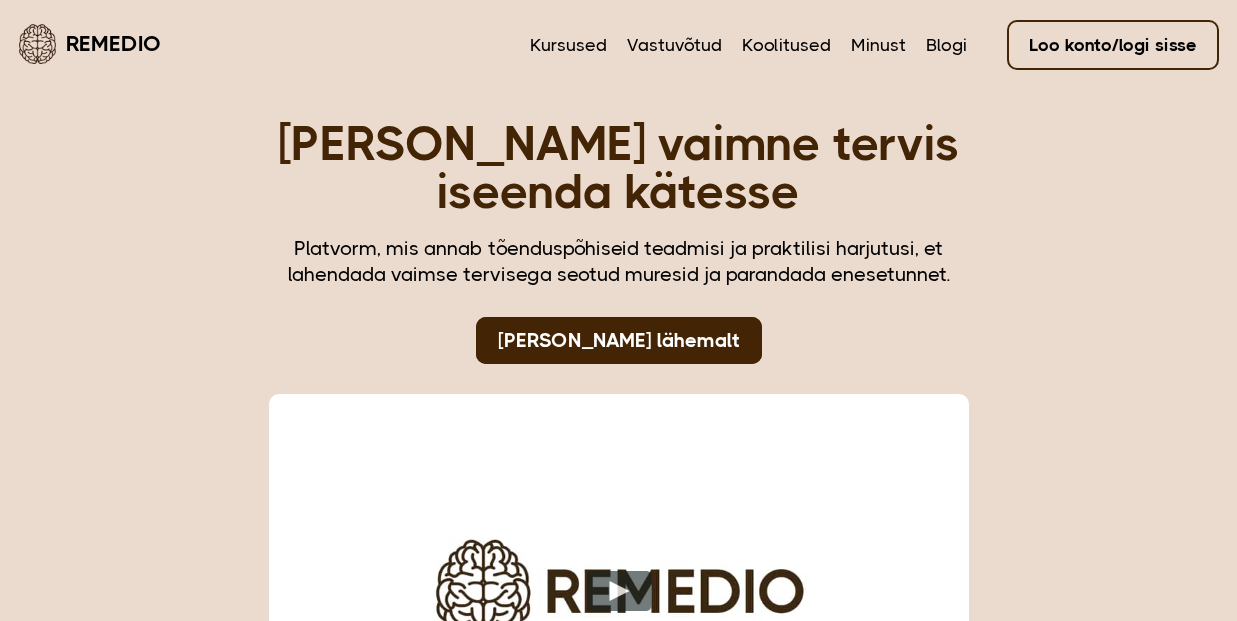 click on "Loo konto/logi sisse" at bounding box center (1113, 45) 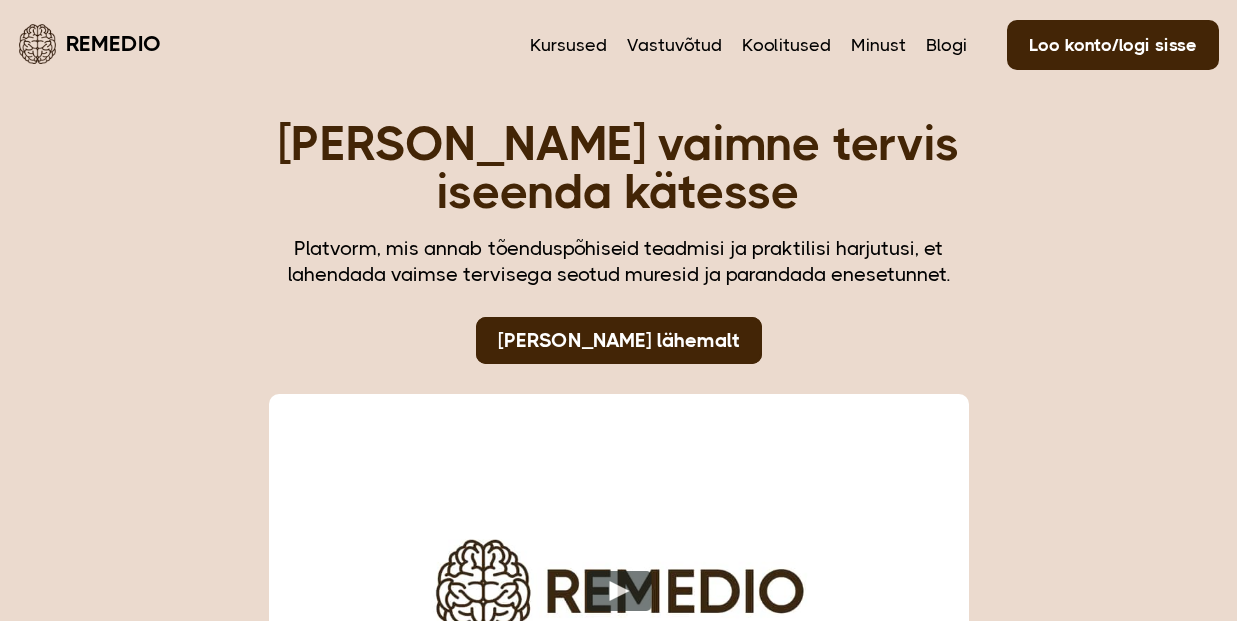 click on "Võta oma vaimne tervis iseenda kätesse
Platvorm, mis annab tõenduspõhiseid teadmisi ja praktilisi harjutusi, et lahendada vaimse tervisega seotud muresid ja parandada enesetunnet.
Loe lähemalt" at bounding box center (618, 414) 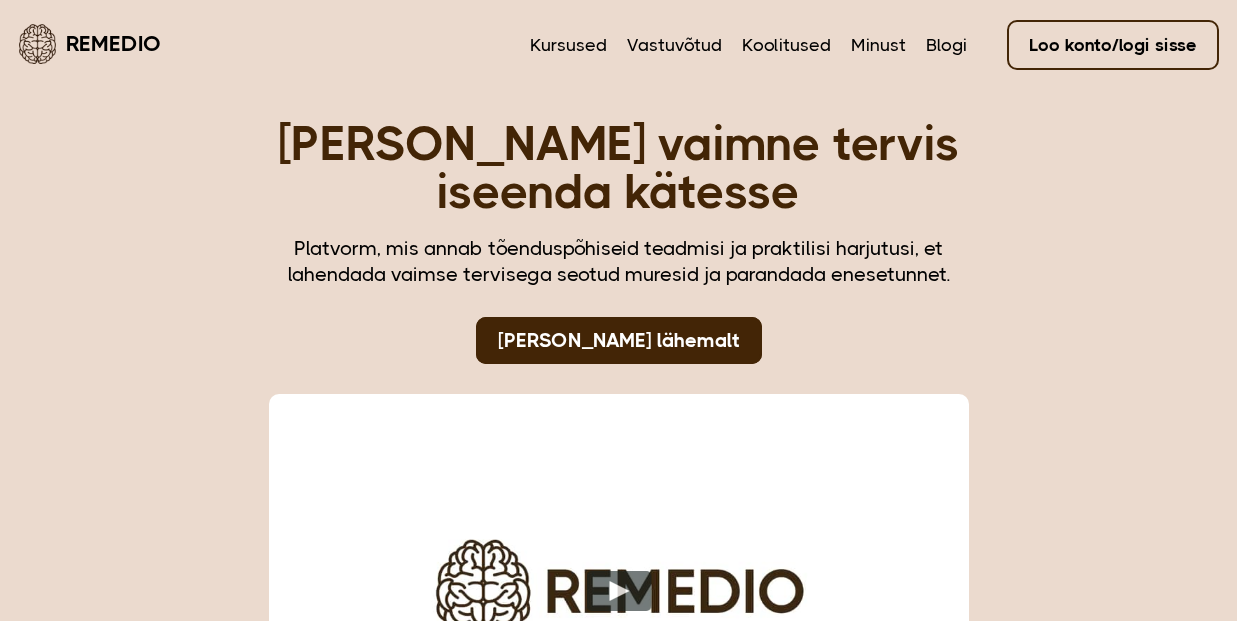 click on "Loo konto/logi sisse" at bounding box center [1113, 45] 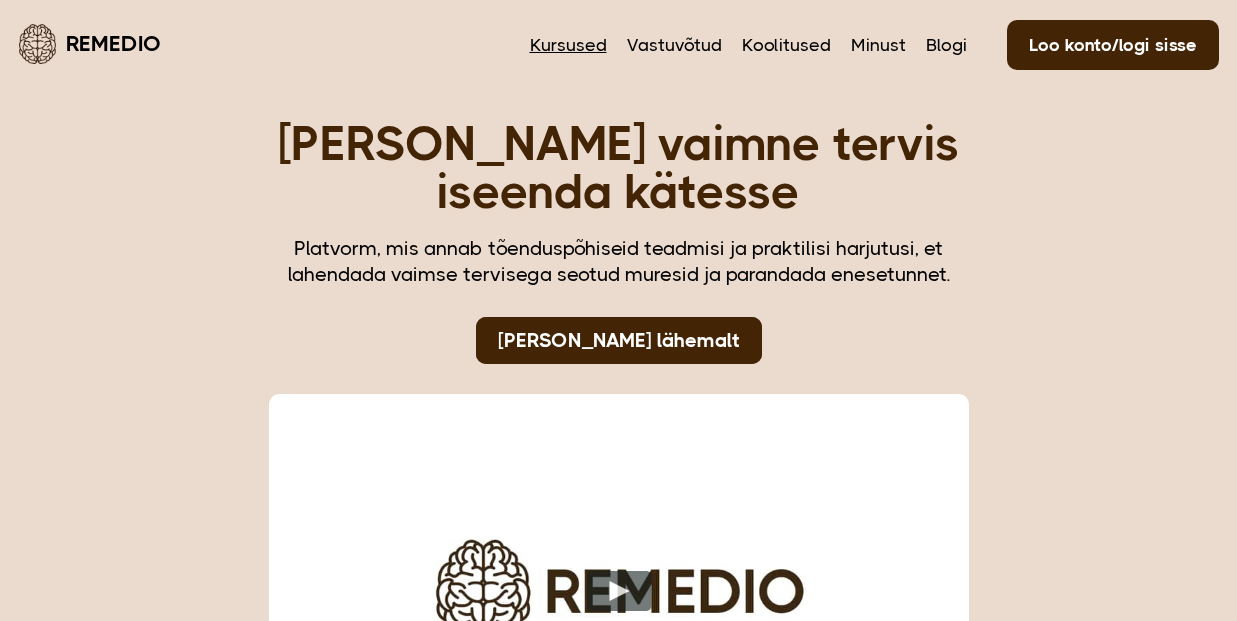 click on "Kursused" at bounding box center (568, 45) 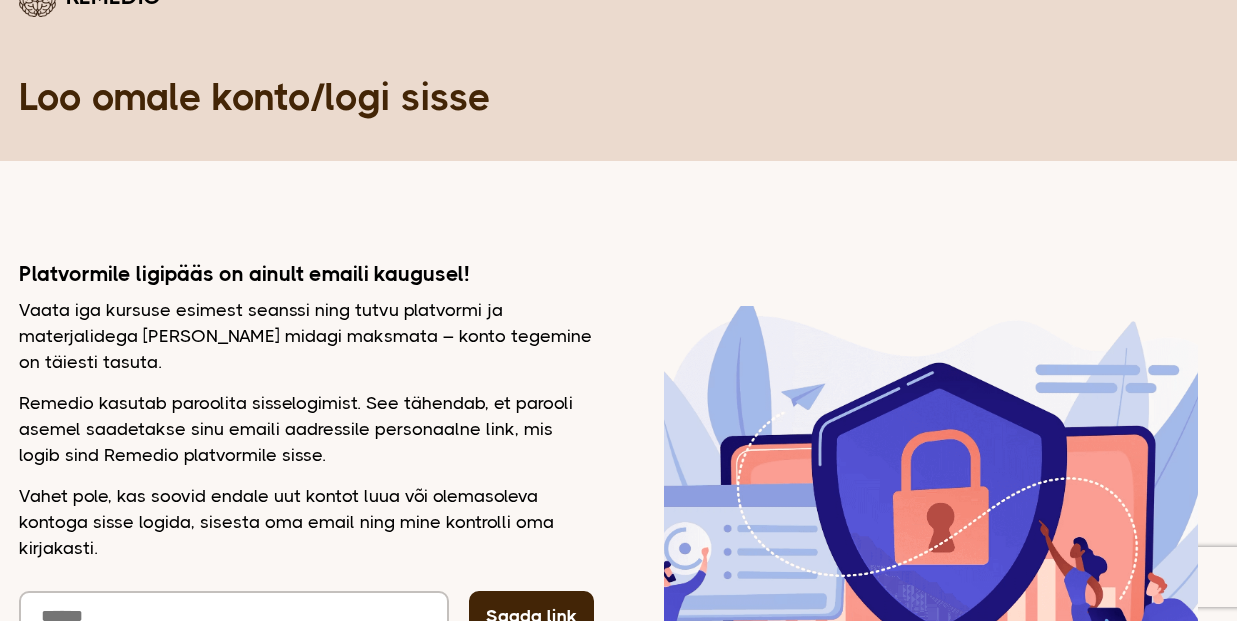 scroll, scrollTop: 45, scrollLeft: 0, axis: vertical 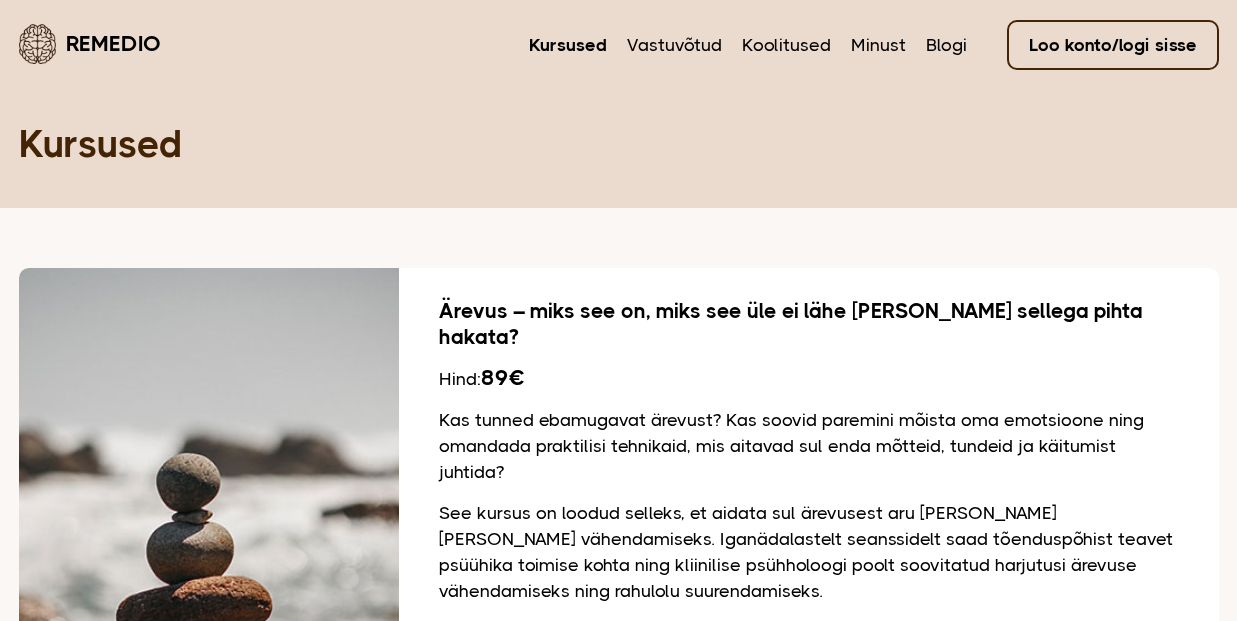 click on "Loo konto/logi sisse" at bounding box center [1113, 45] 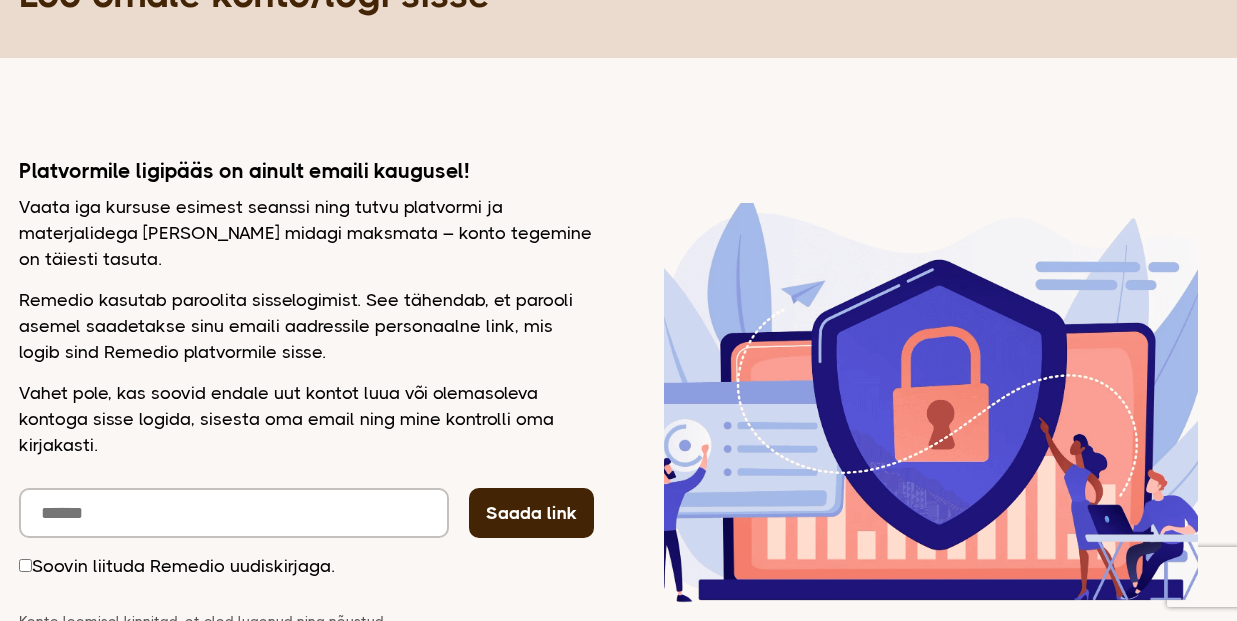 scroll, scrollTop: 154, scrollLeft: 0, axis: vertical 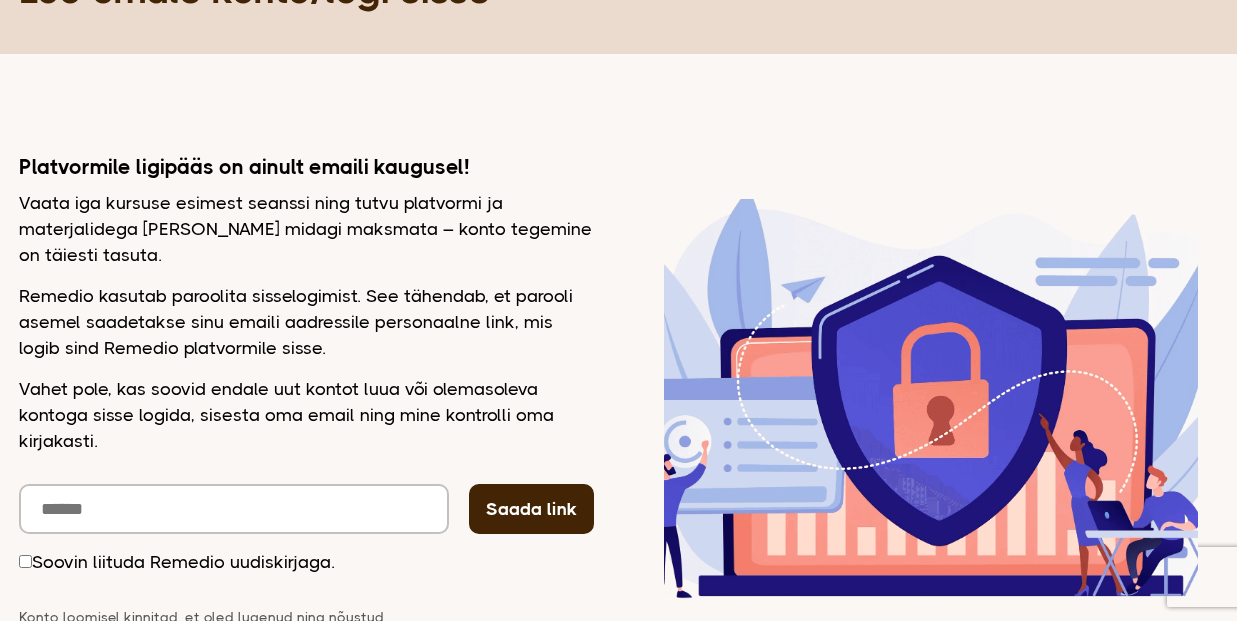 click on "Platvormile ligipääs on ainult emaili kaugusel!
Vaata iga kursuse esimest seanssi ning tutvu platvormi ja materjalidega [PERSON_NAME] midagi maksmata – konto tegemine on täiesti tasuta.
Remedio kasutab paroolita sisselogimist. See tähendab, et parooli asemel saadetakse sinu emaili aadressile personaalne link, mis logib sind Remedio platvormile sisse.
Vahet pole, kas soovid endale uut kontot luua või olemasoleva kontoga sisse logida, sisesta oma email ning mine kontrolli oma kirjakasti.
Saada link
." at bounding box center (306, 399) 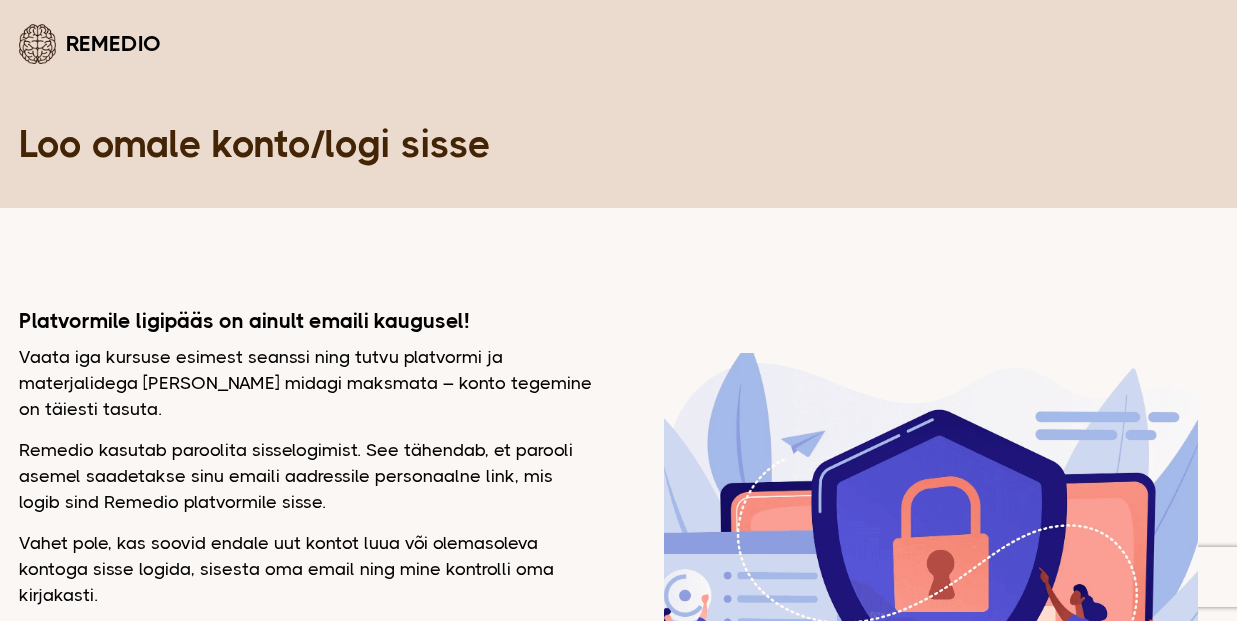 click on "Remedio" at bounding box center [90, 43] 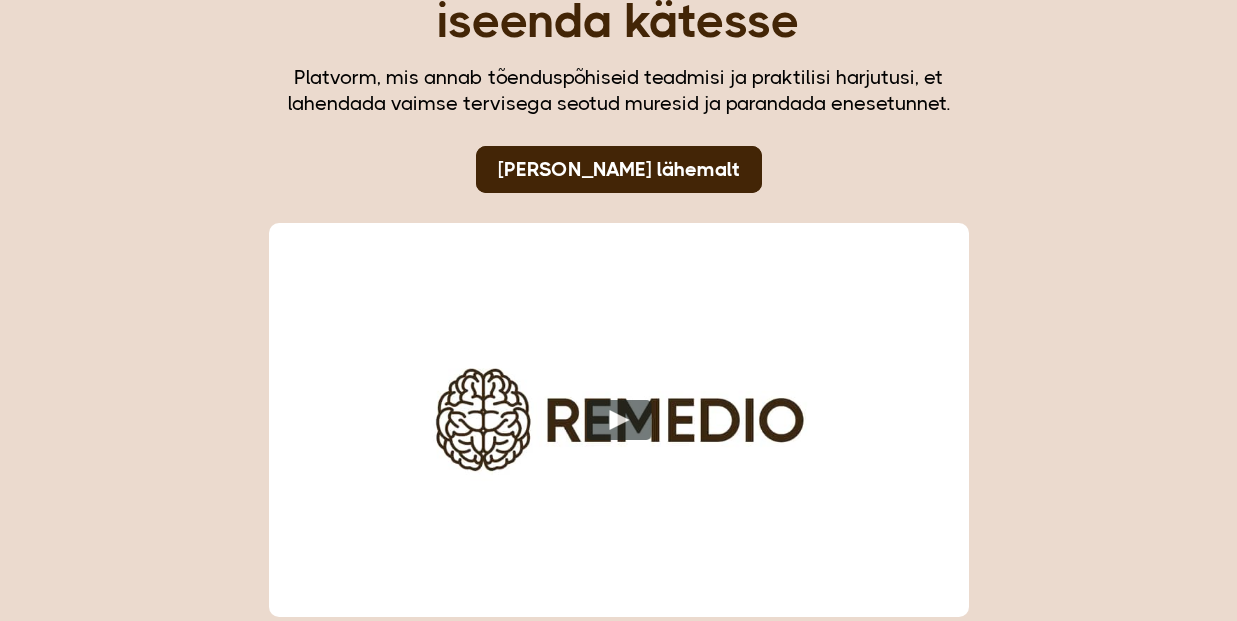 scroll, scrollTop: 0, scrollLeft: 0, axis: both 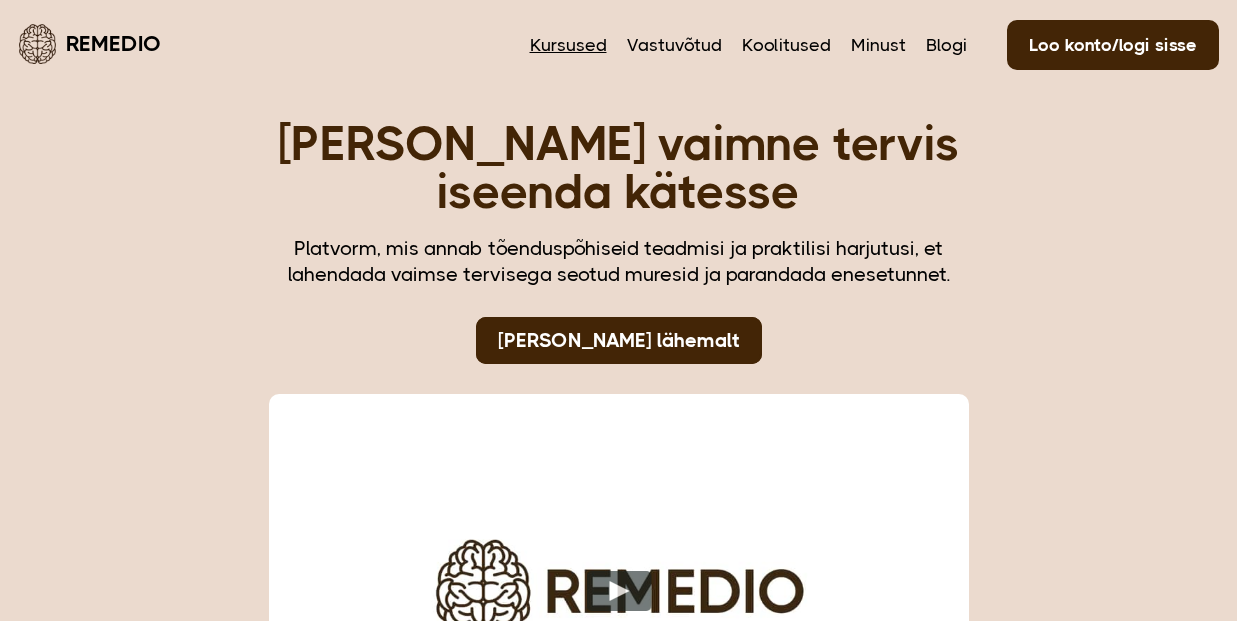 click on "Kursused" at bounding box center [568, 45] 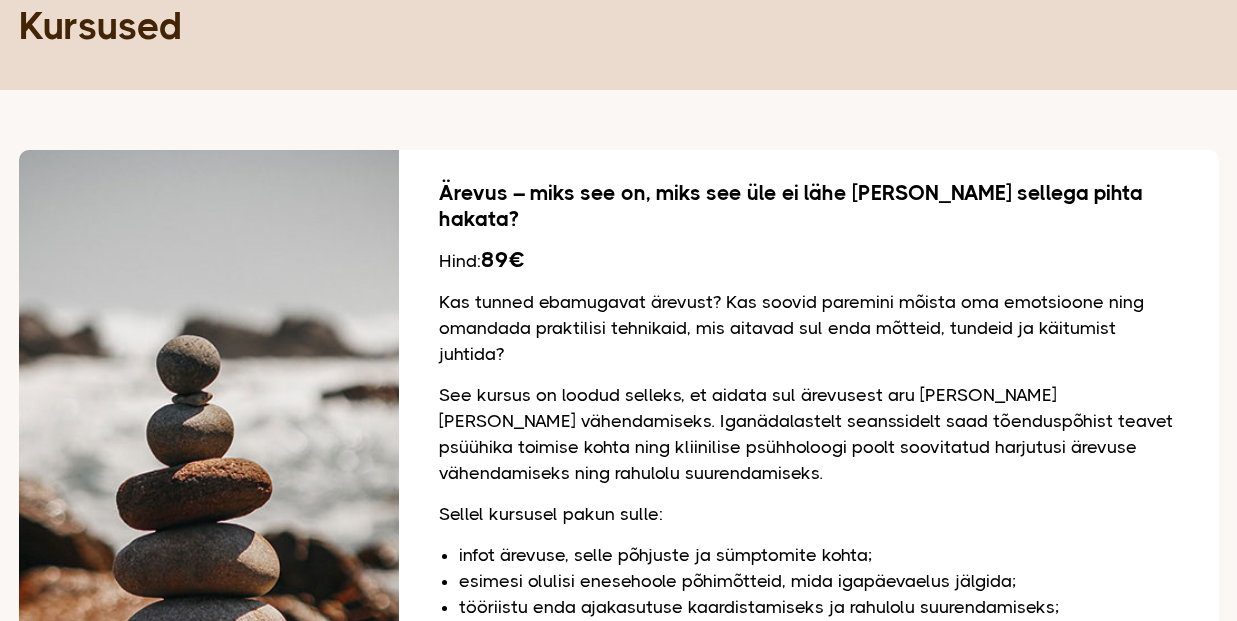 scroll, scrollTop: 0, scrollLeft: 0, axis: both 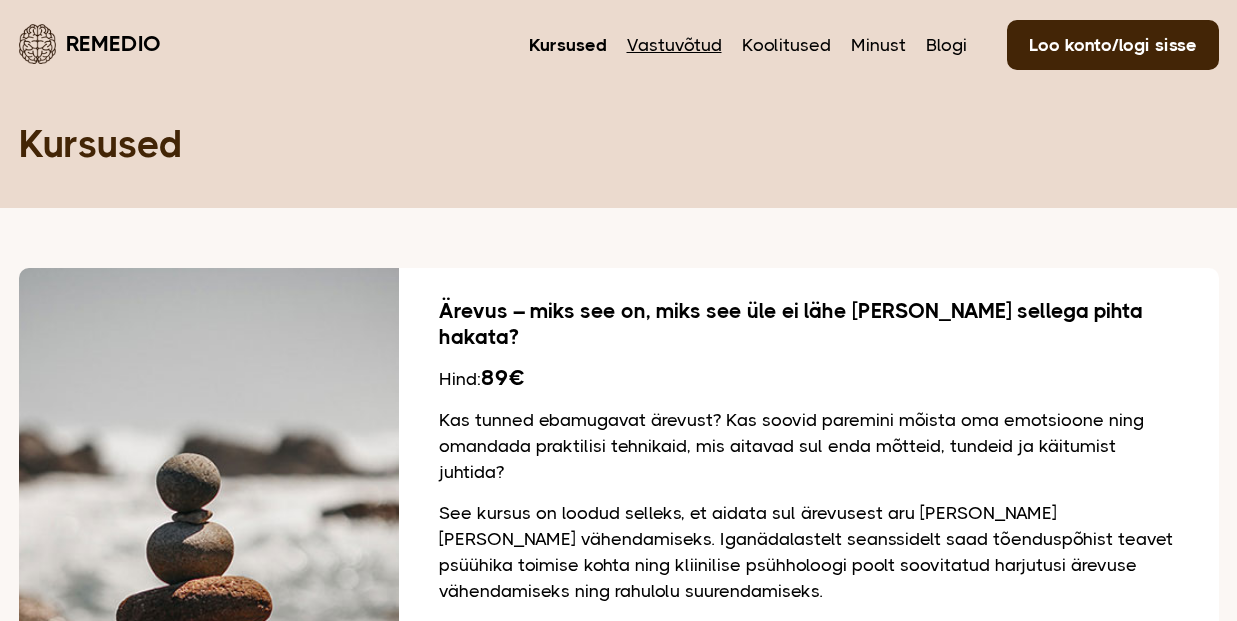 click on "Vastuvõtud" at bounding box center (674, 45) 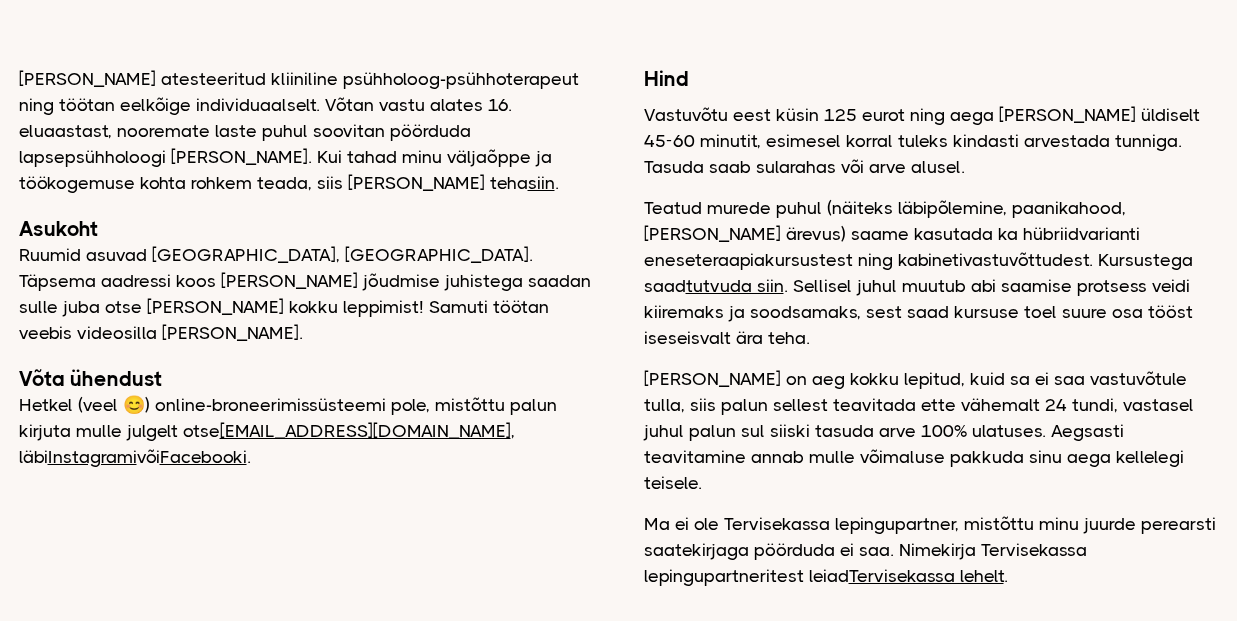 scroll, scrollTop: 0, scrollLeft: 0, axis: both 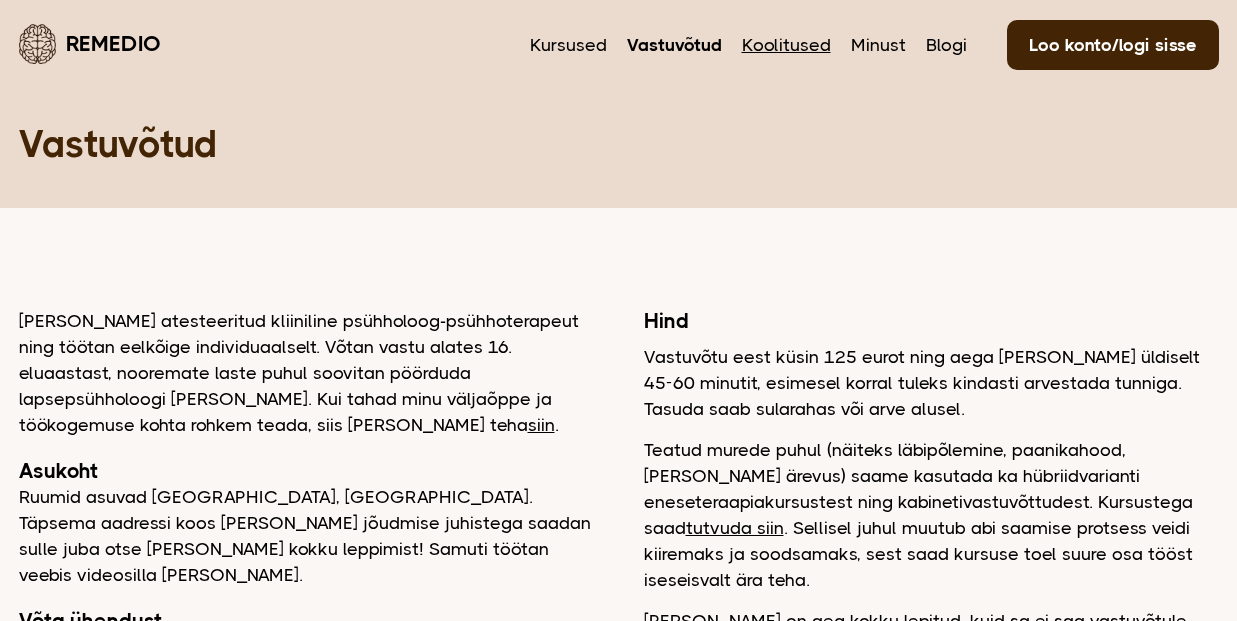 click on "Koolitused" at bounding box center (786, 45) 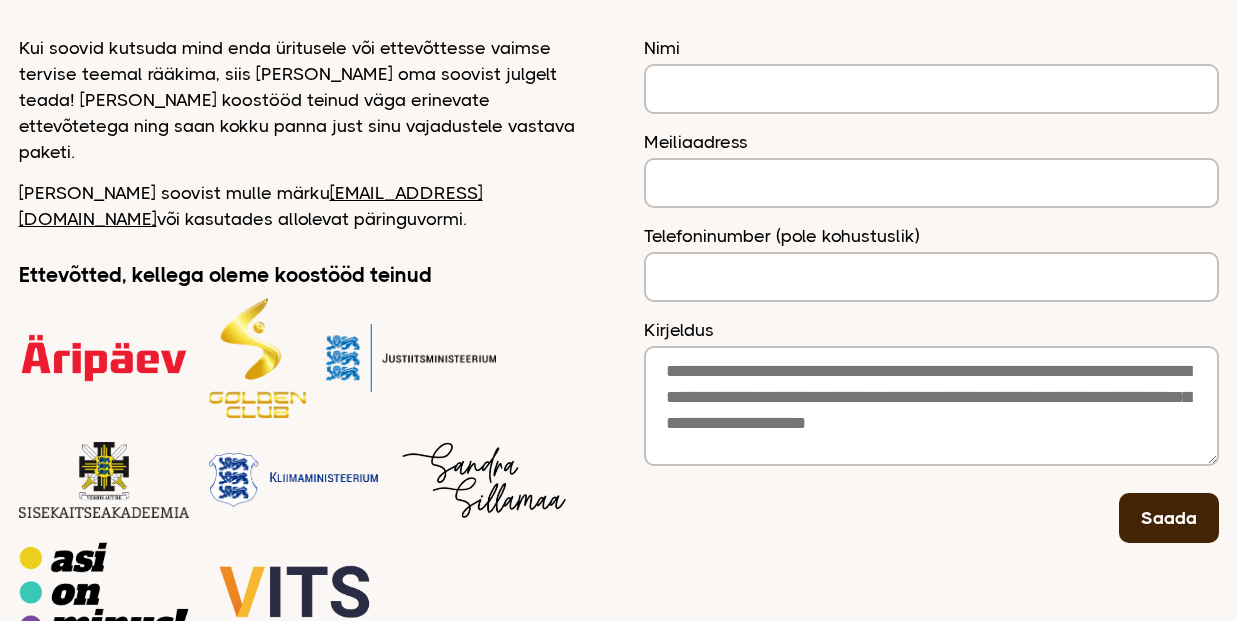 scroll, scrollTop: 0, scrollLeft: 0, axis: both 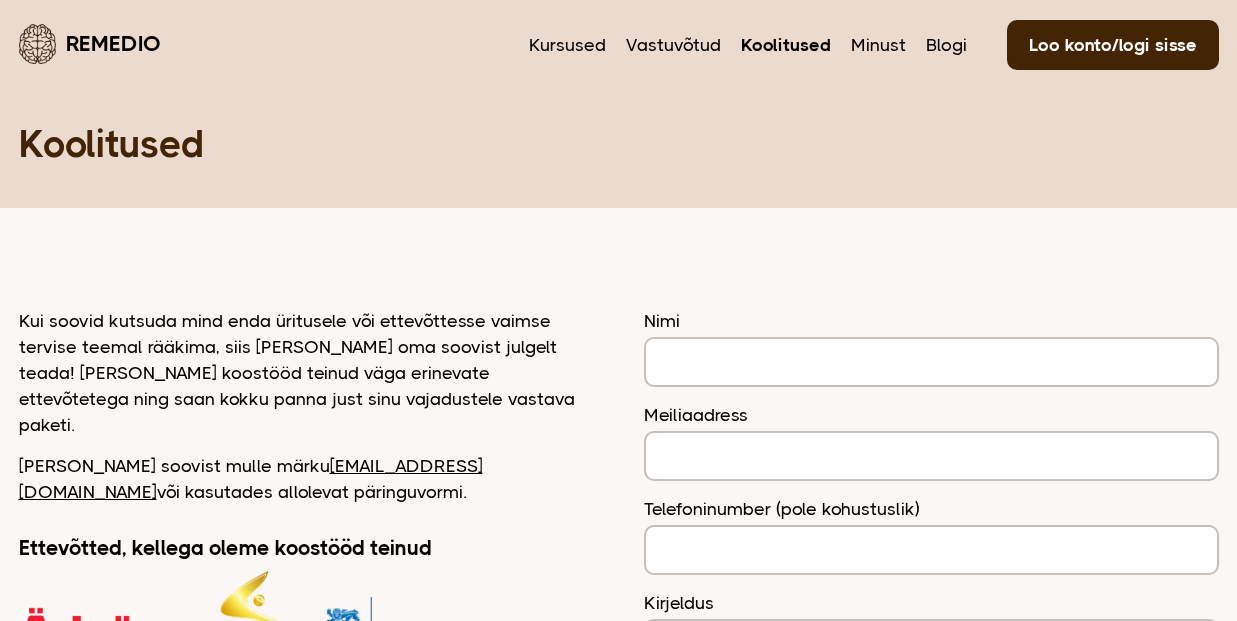 click on "Remedio" at bounding box center [90, 43] 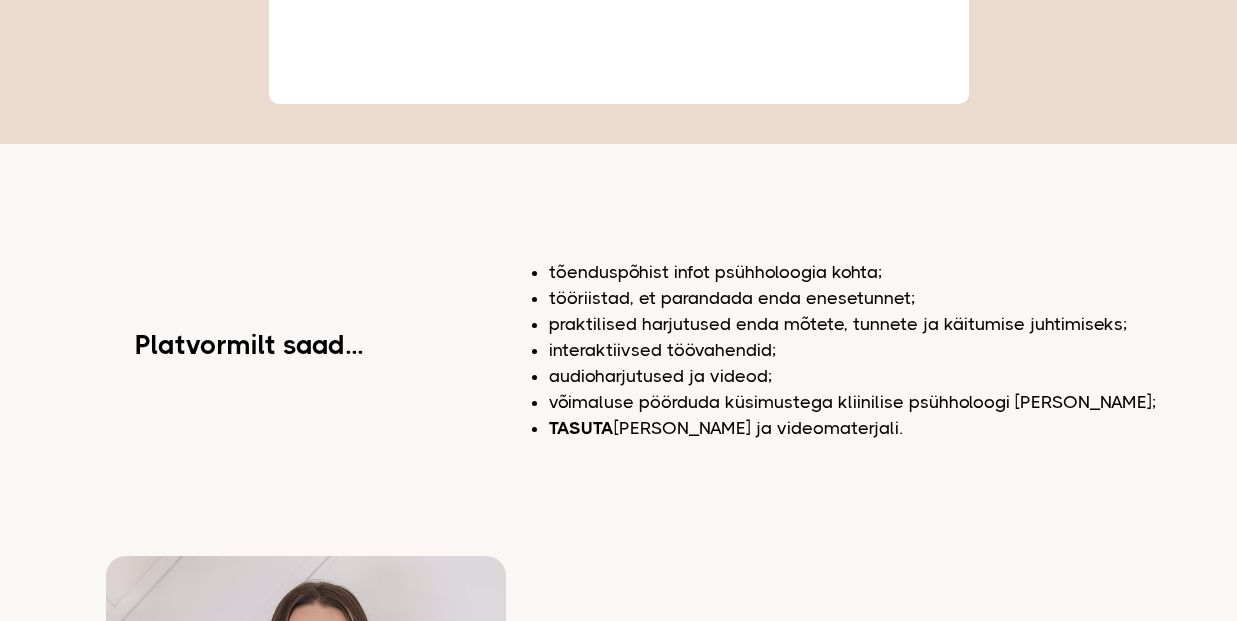 scroll, scrollTop: 0, scrollLeft: 0, axis: both 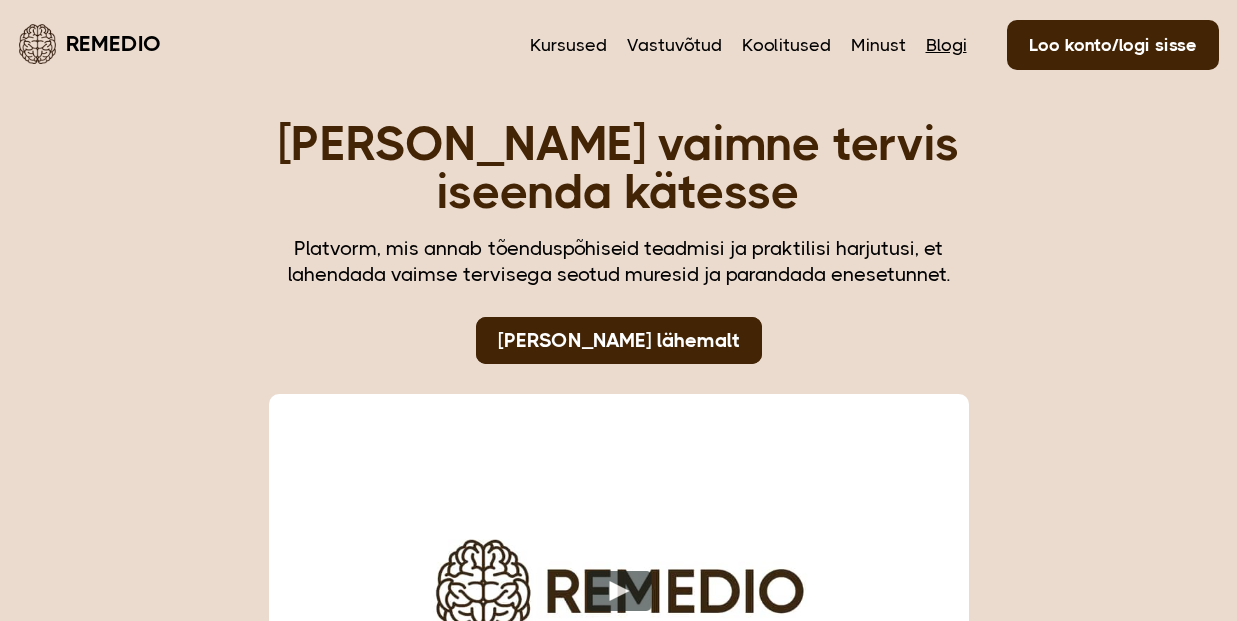 click on "Blogi" at bounding box center (946, 45) 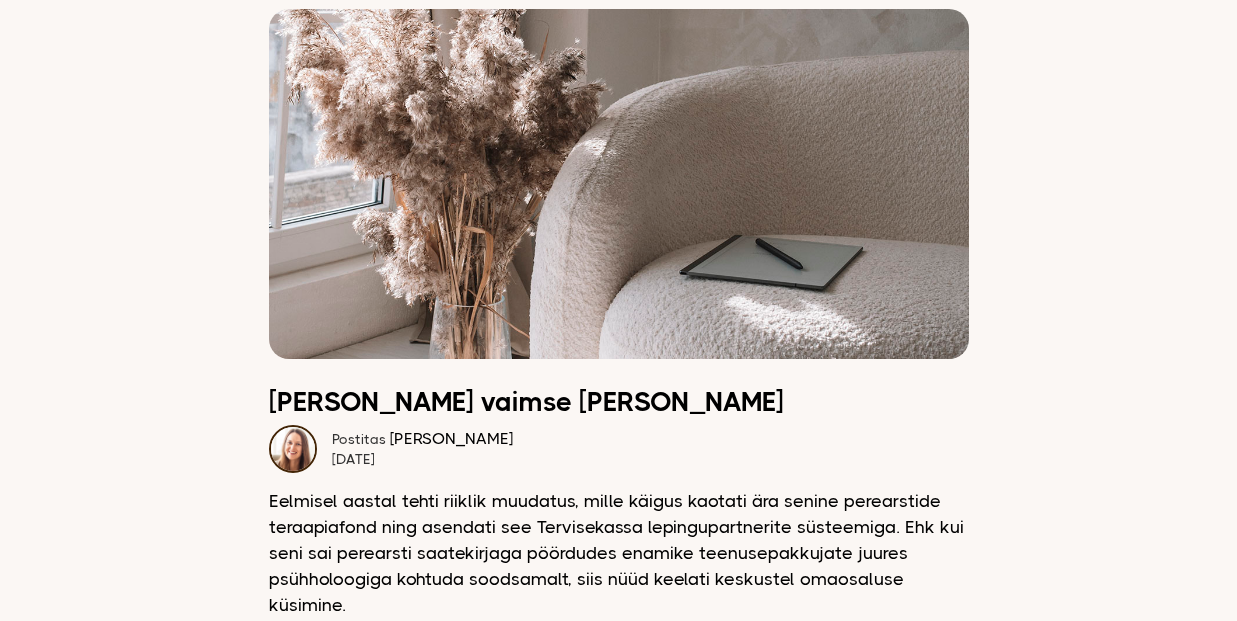 scroll, scrollTop: 0, scrollLeft: 0, axis: both 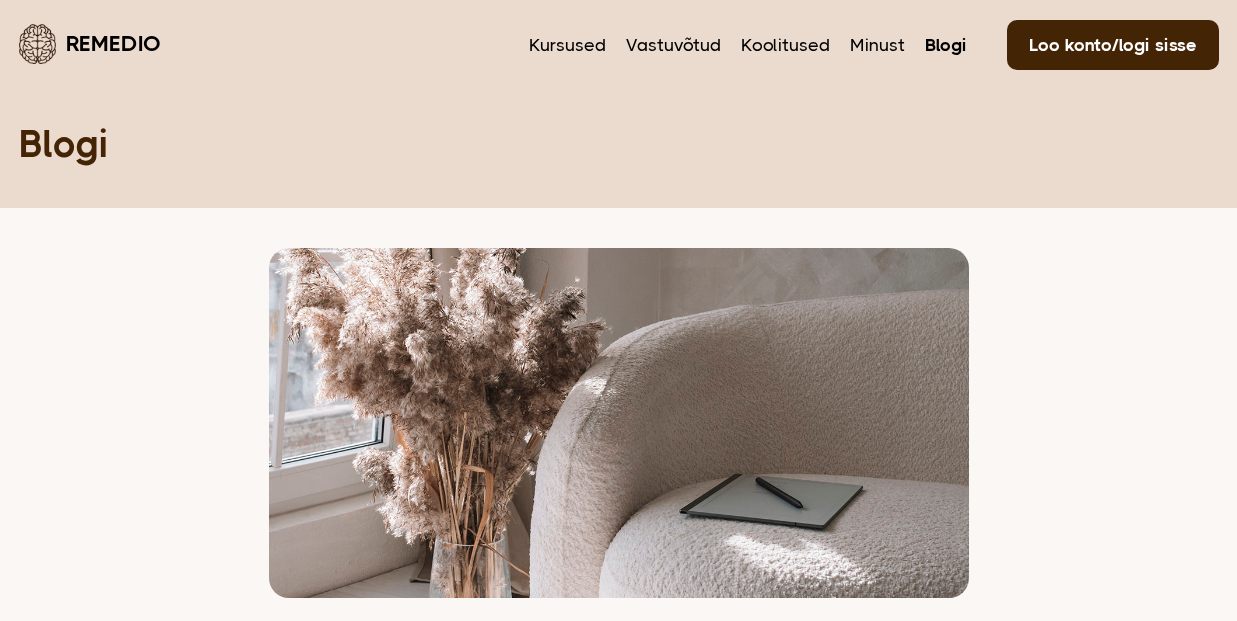 click on "Remedio" at bounding box center [90, 43] 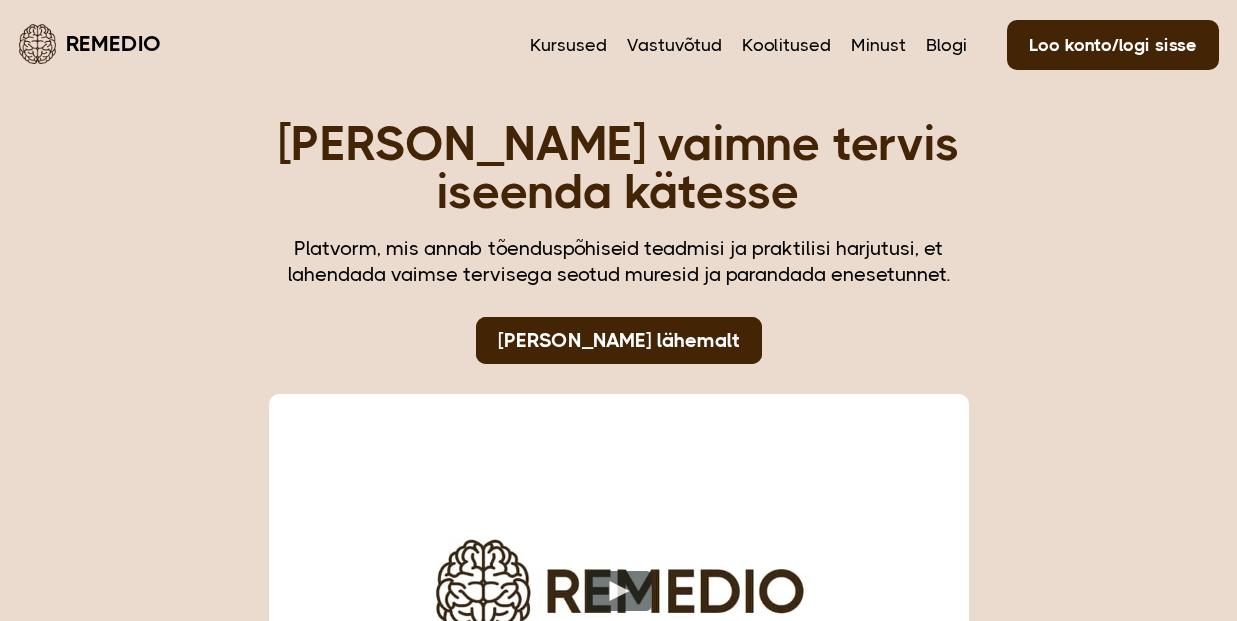 scroll, scrollTop: 12, scrollLeft: 0, axis: vertical 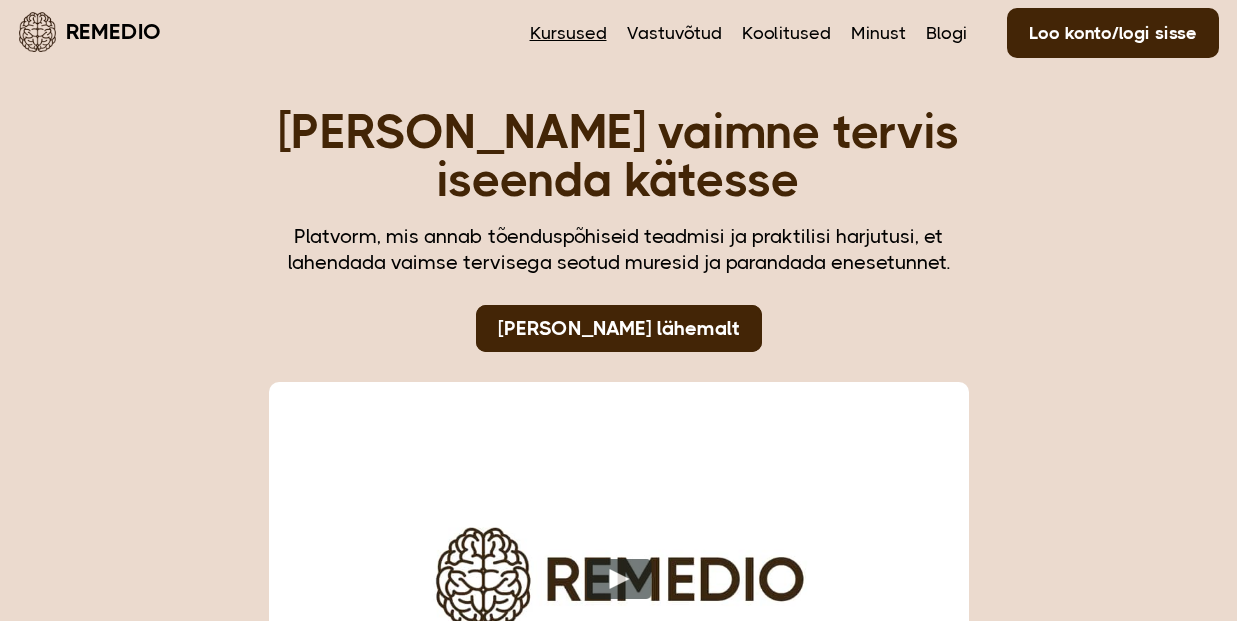 click on "Kursused" at bounding box center (568, 33) 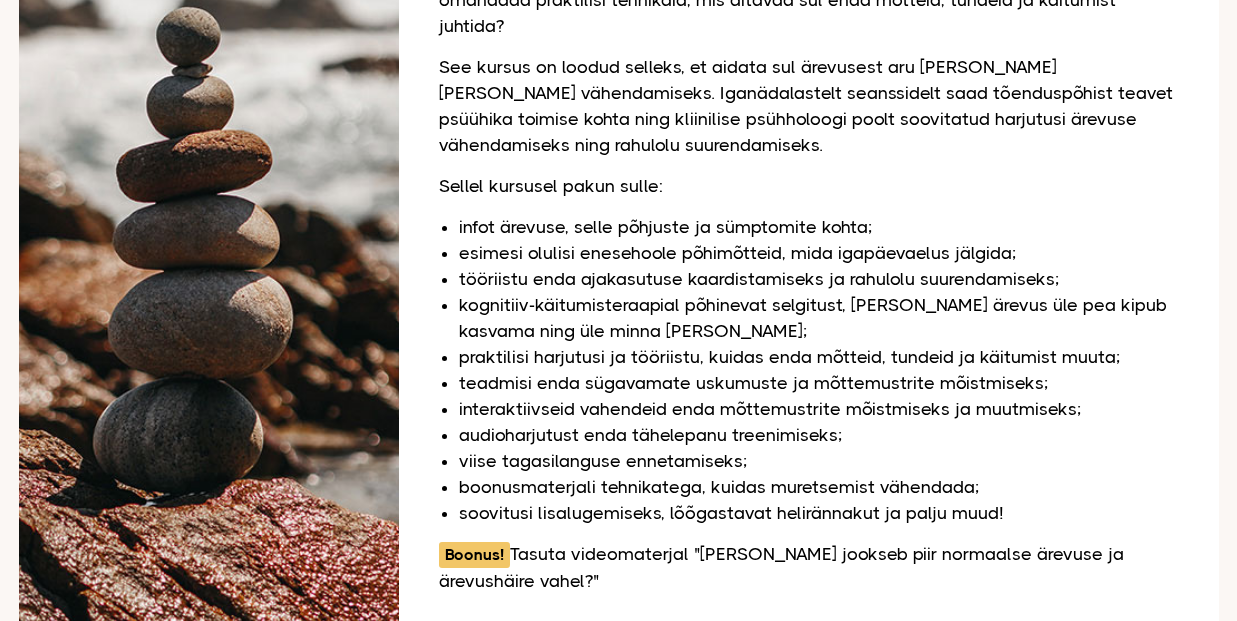 scroll, scrollTop: 0, scrollLeft: 0, axis: both 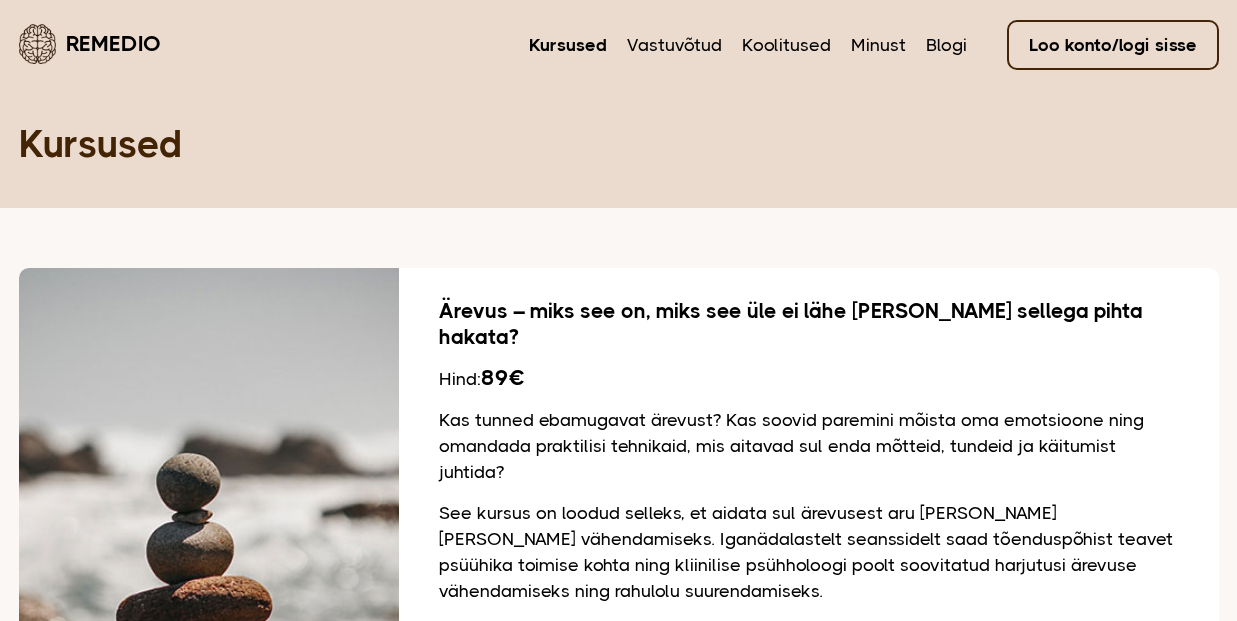 click on "Loo konto/logi sisse" at bounding box center (1113, 45) 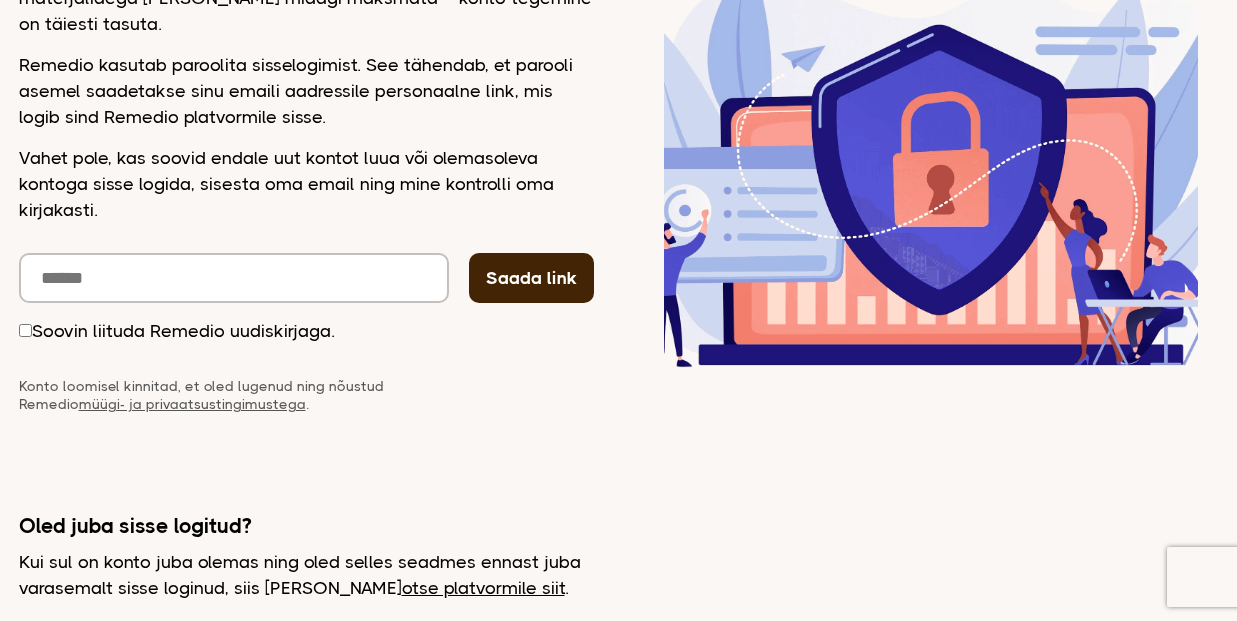 scroll, scrollTop: 0, scrollLeft: 0, axis: both 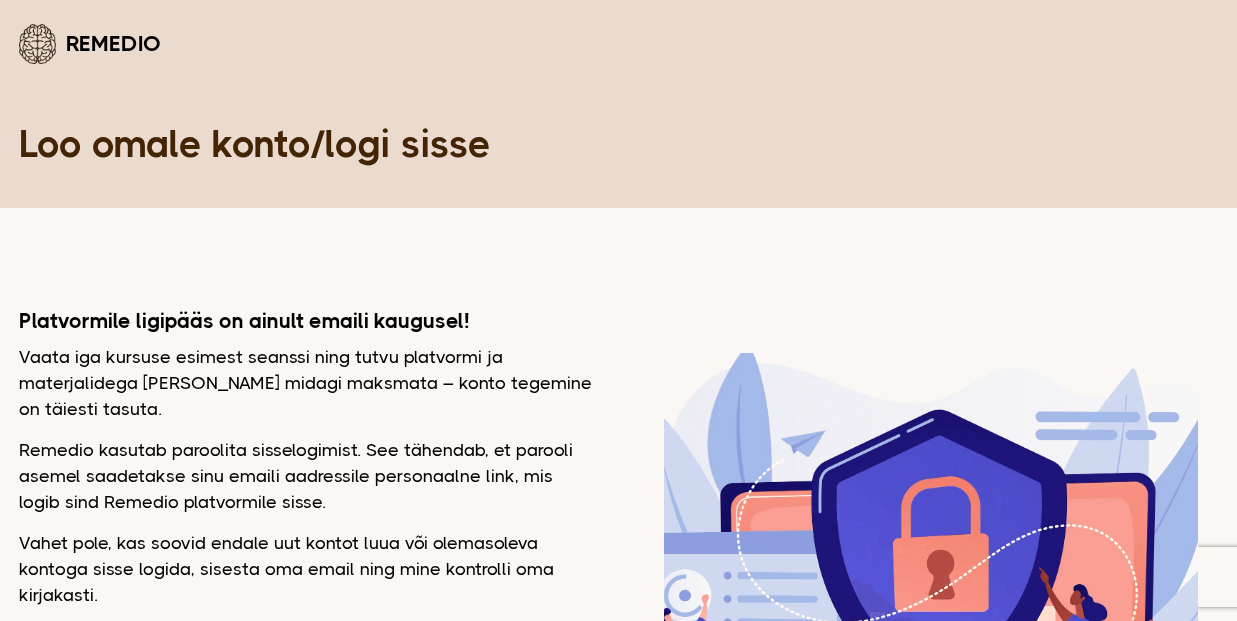 click on "Remedio" at bounding box center [90, 43] 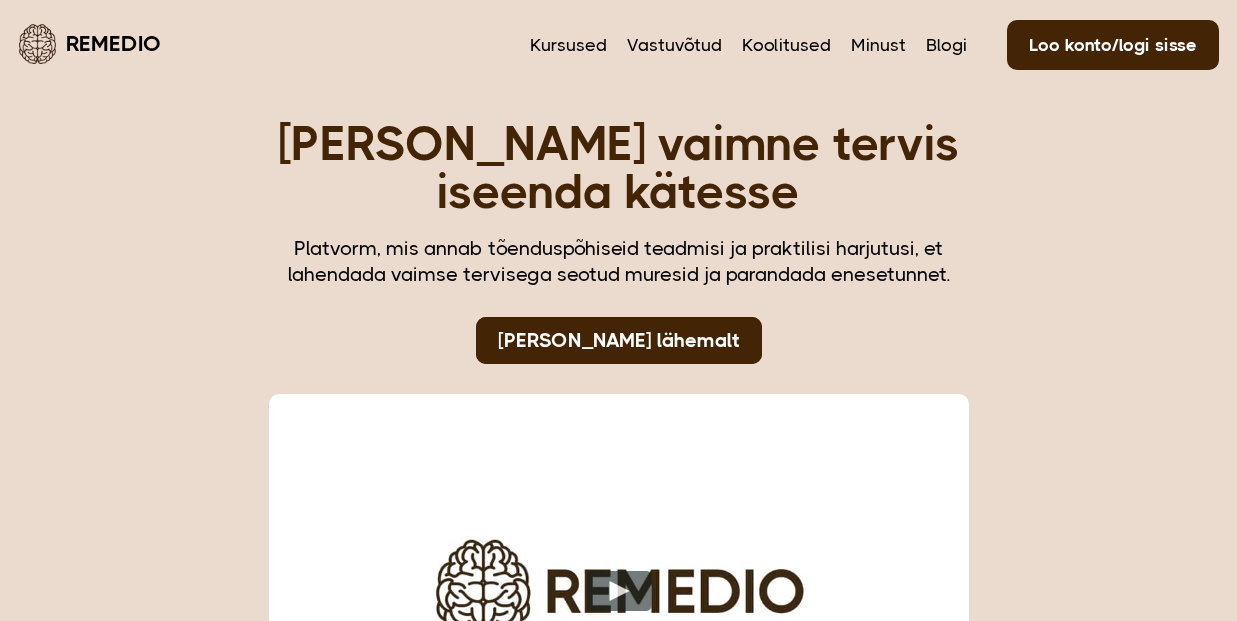 scroll, scrollTop: 0, scrollLeft: 0, axis: both 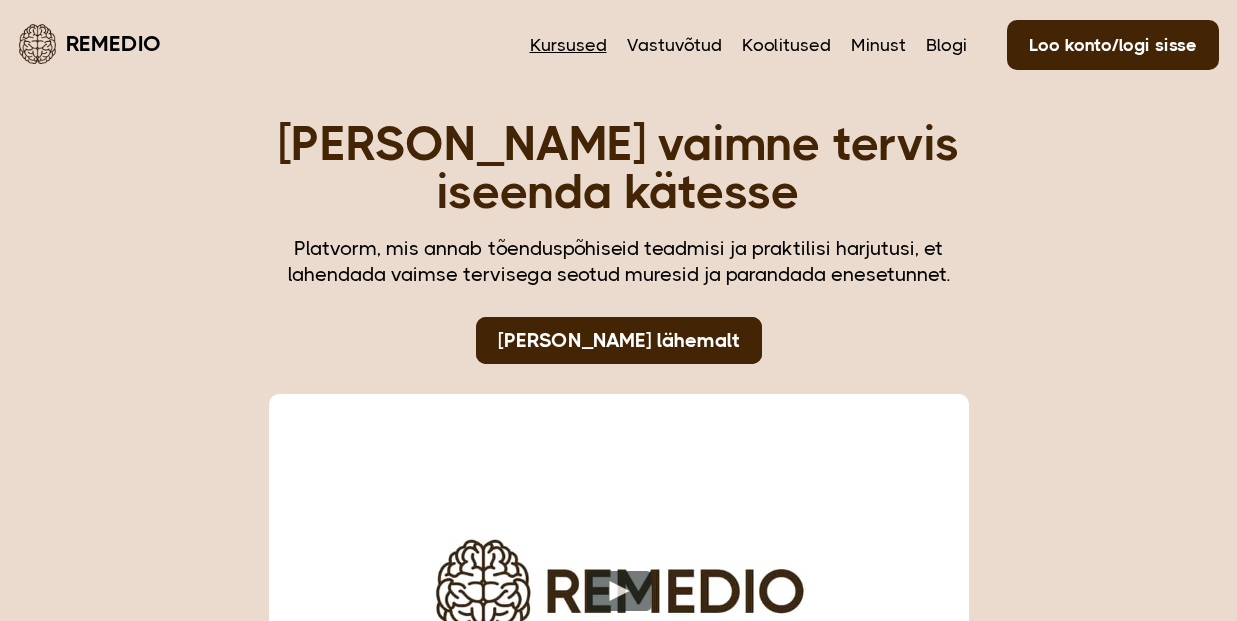 click on "Kursused" at bounding box center [568, 45] 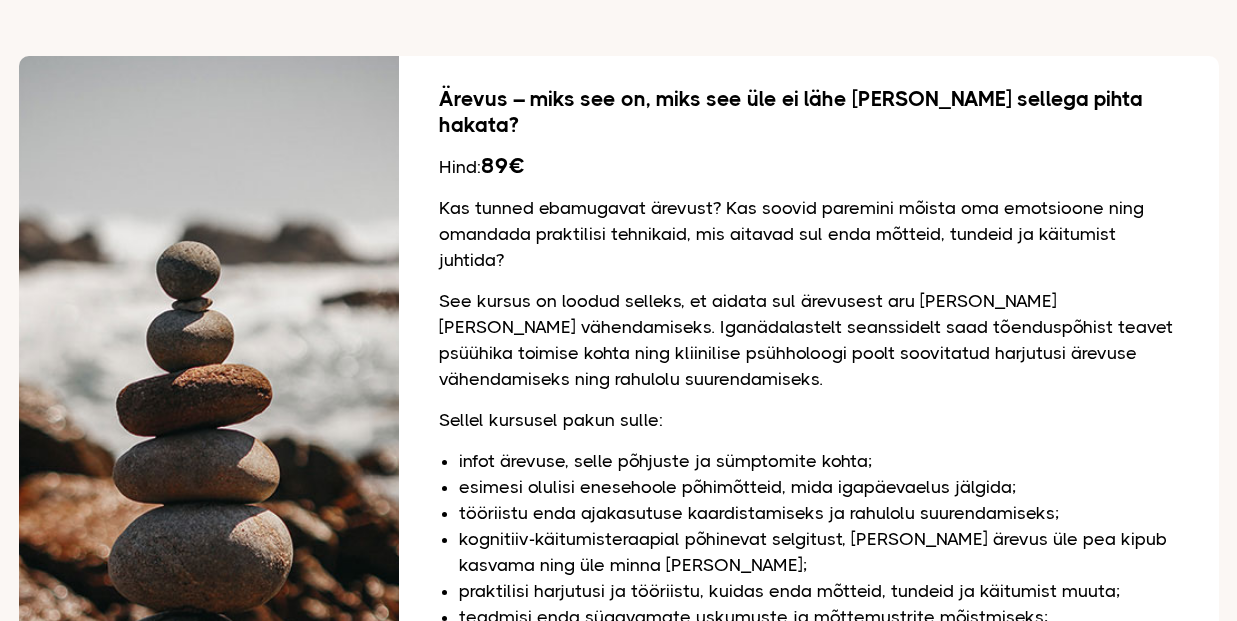 scroll, scrollTop: 0, scrollLeft: 0, axis: both 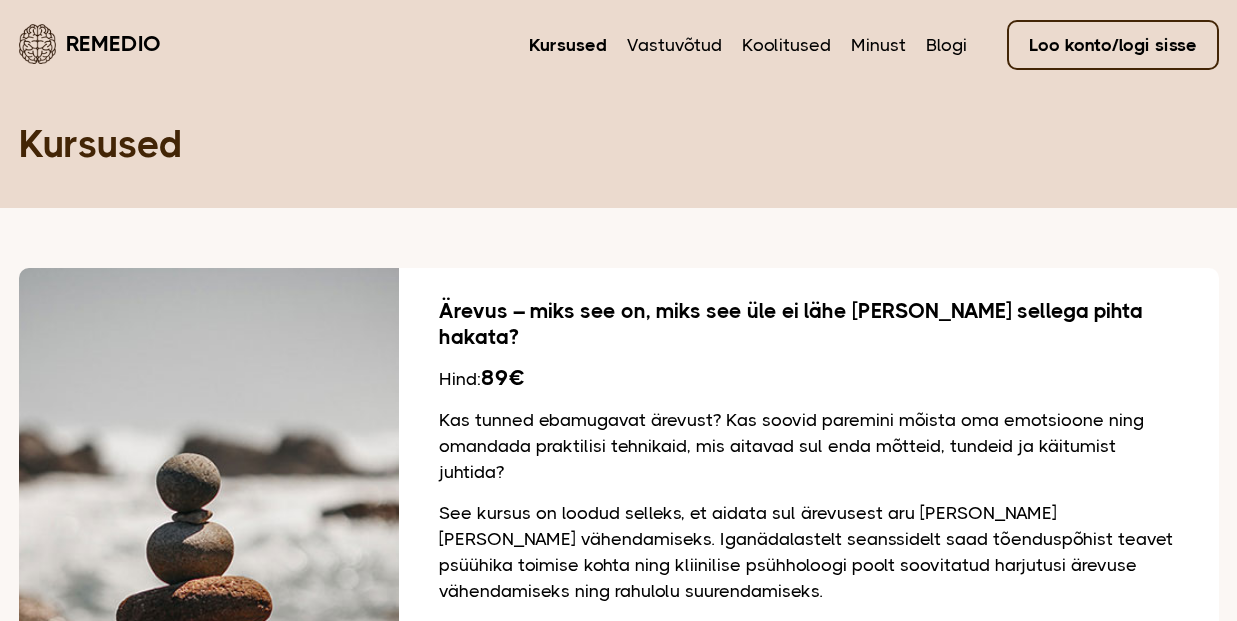 click on "Loo konto/logi sisse" at bounding box center (1113, 45) 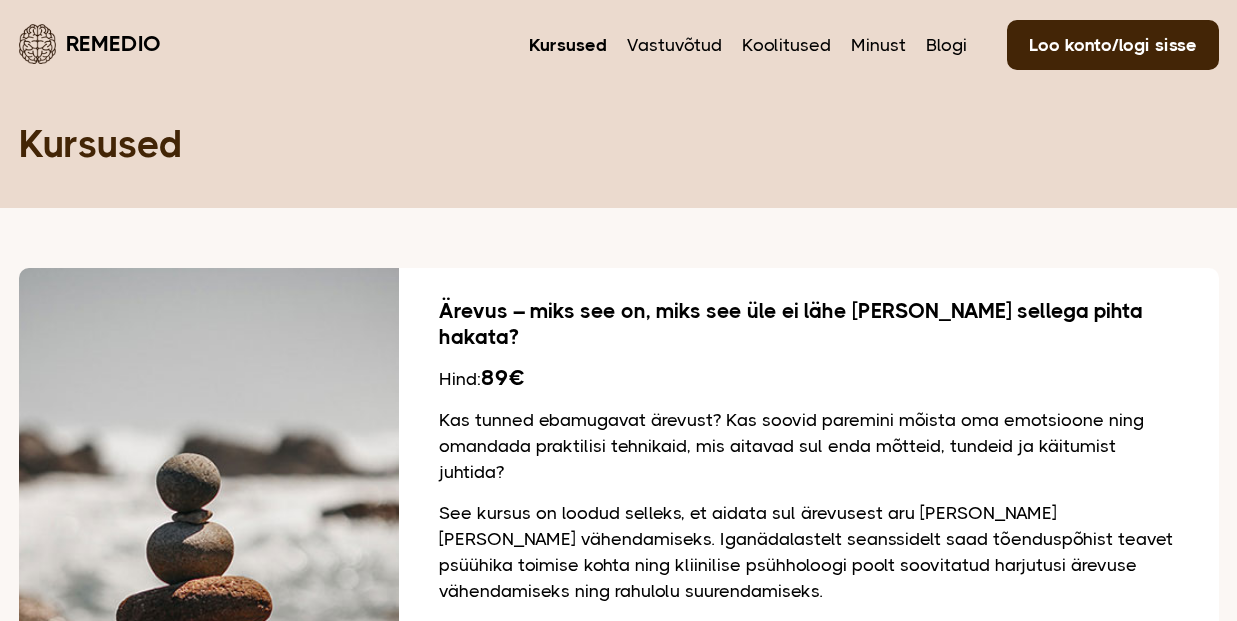 click on "Kursused" at bounding box center [568, 45] 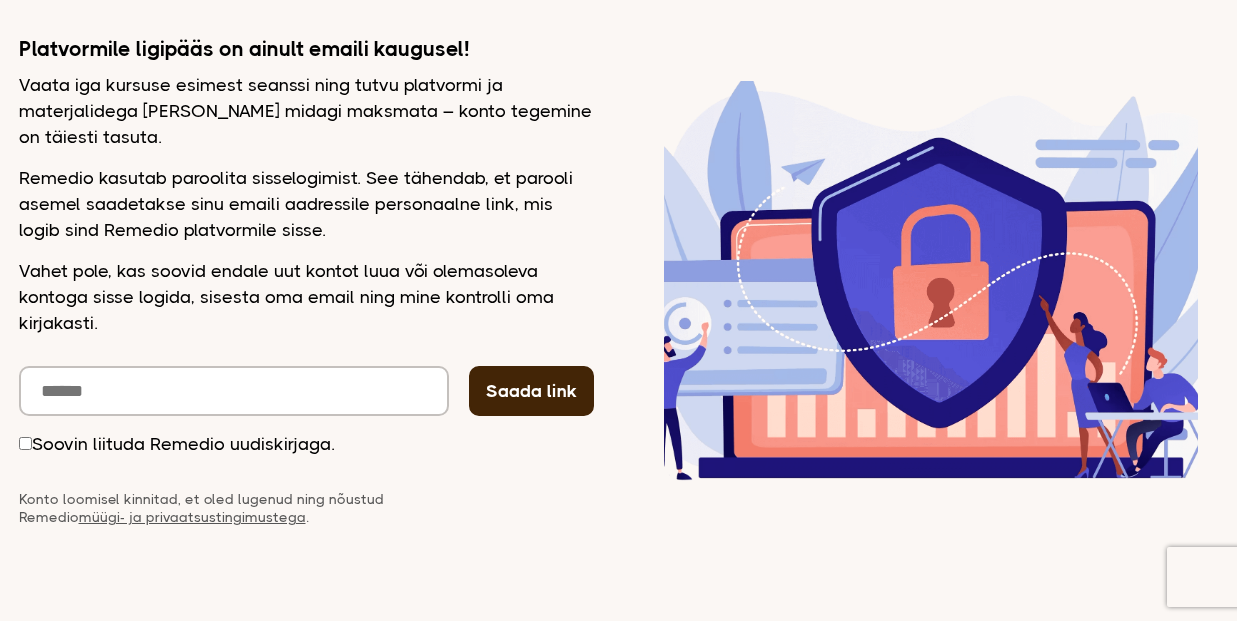 scroll, scrollTop: 321, scrollLeft: 0, axis: vertical 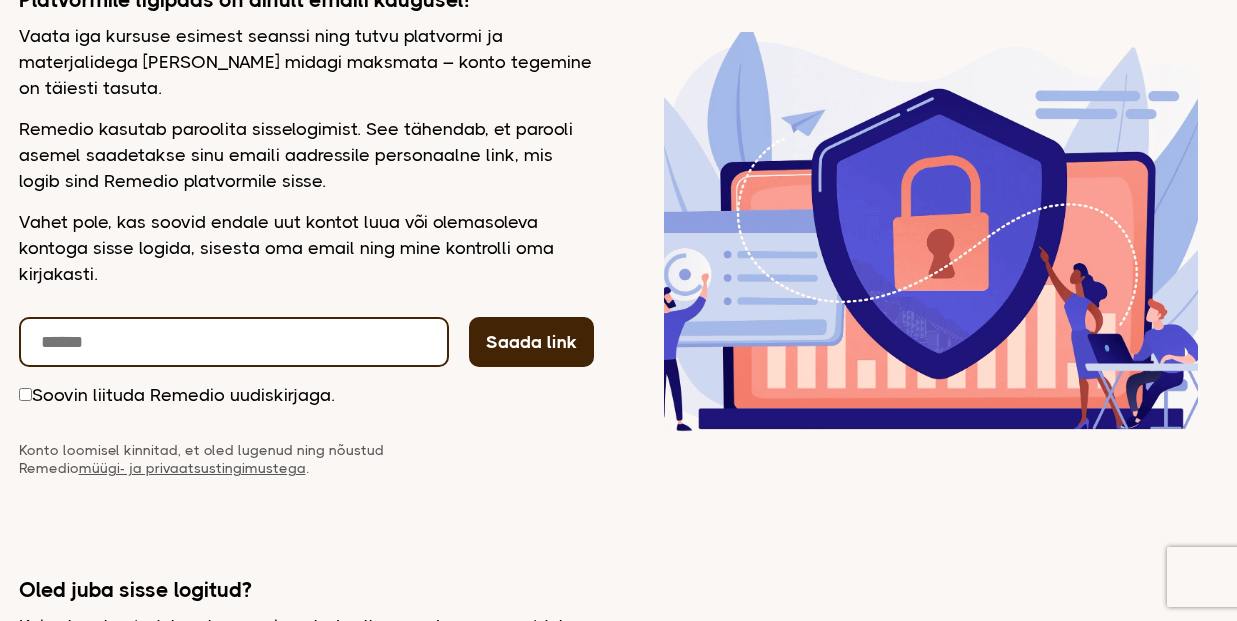 click at bounding box center (234, 342) 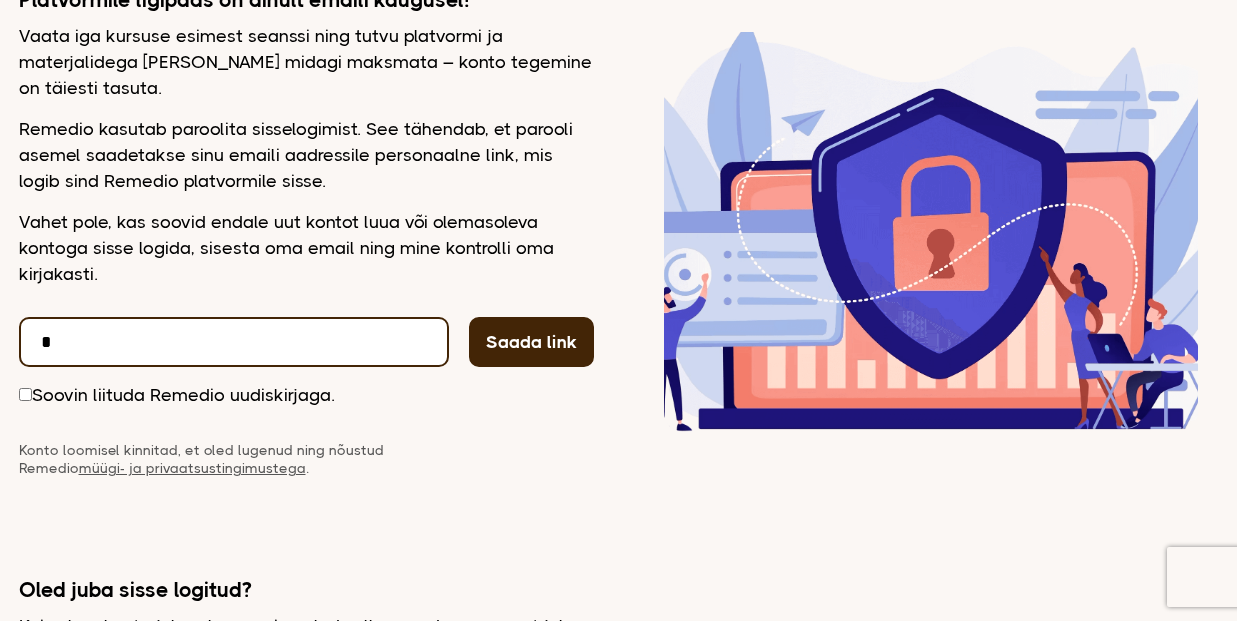 type 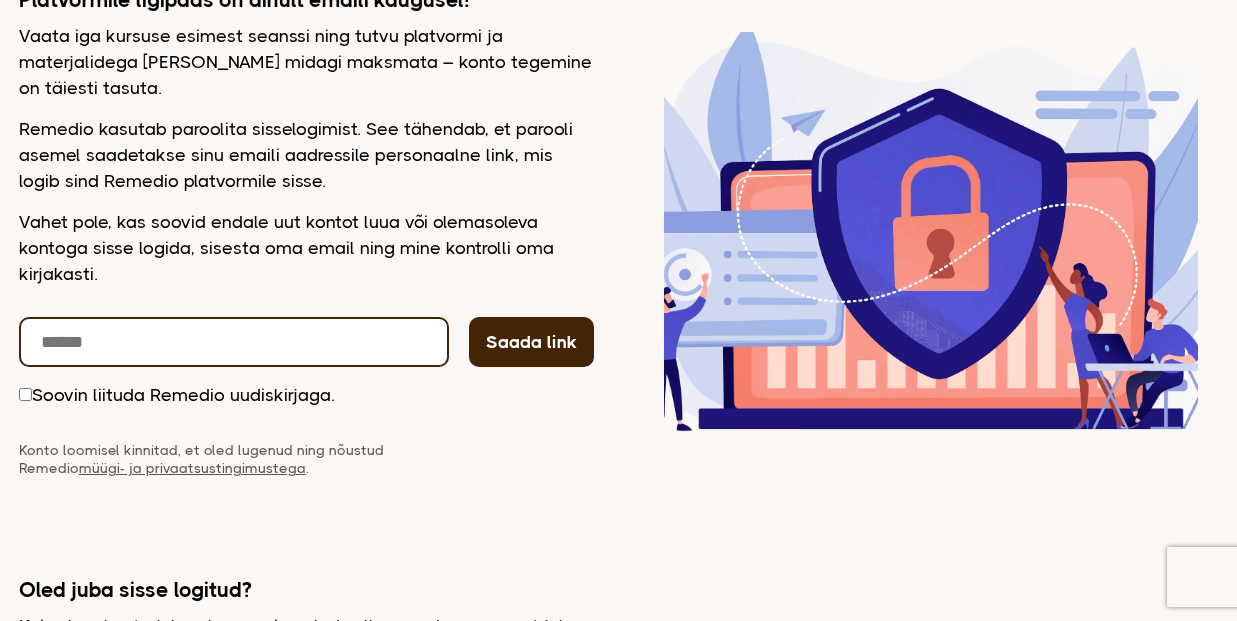 scroll, scrollTop: 0, scrollLeft: 0, axis: both 